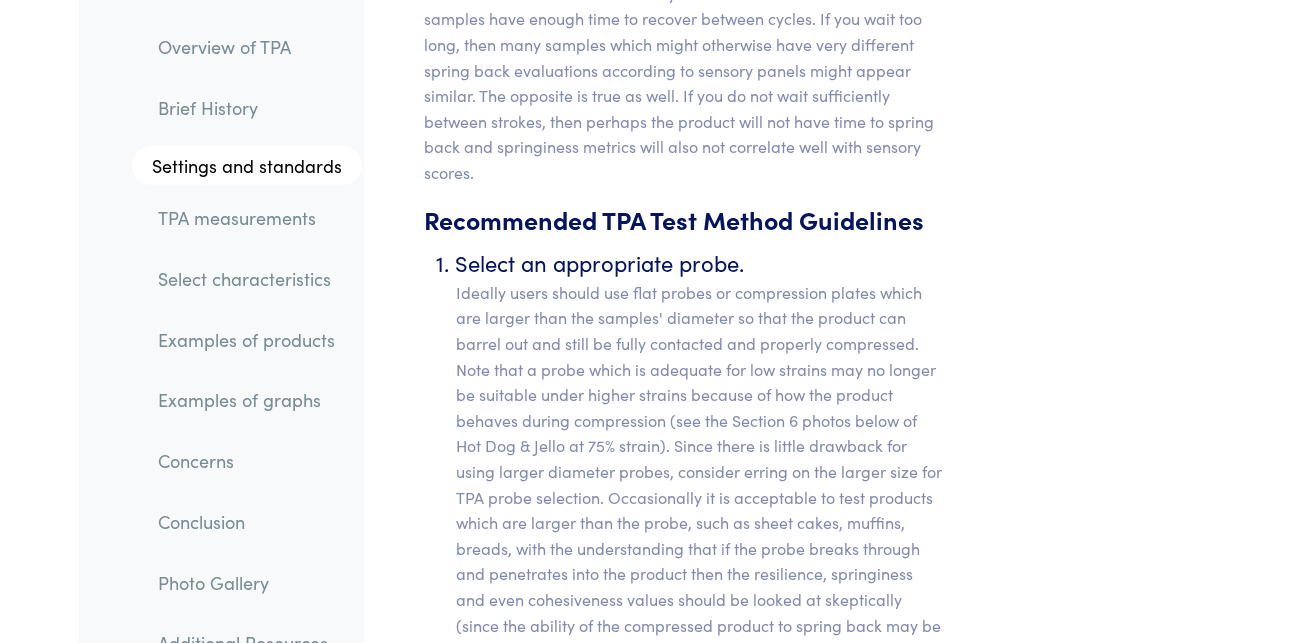 scroll, scrollTop: 9264, scrollLeft: 0, axis: vertical 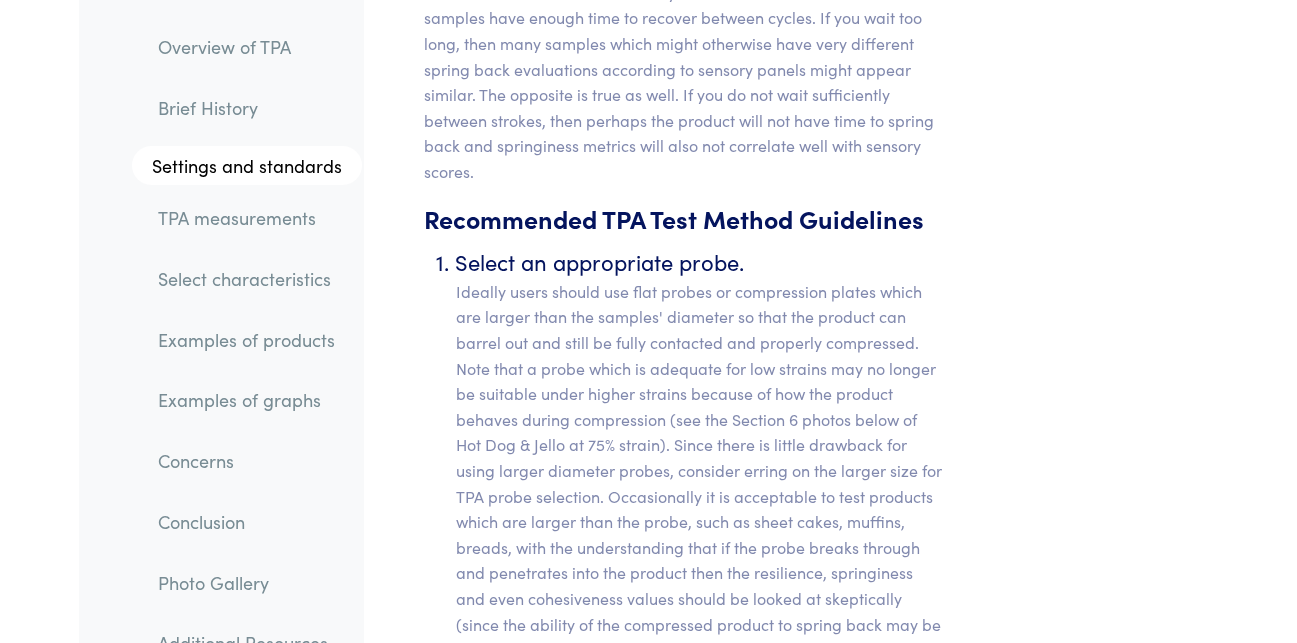 drag, startPoint x: 792, startPoint y: 412, endPoint x: 1029, endPoint y: 490, distance: 249.50551 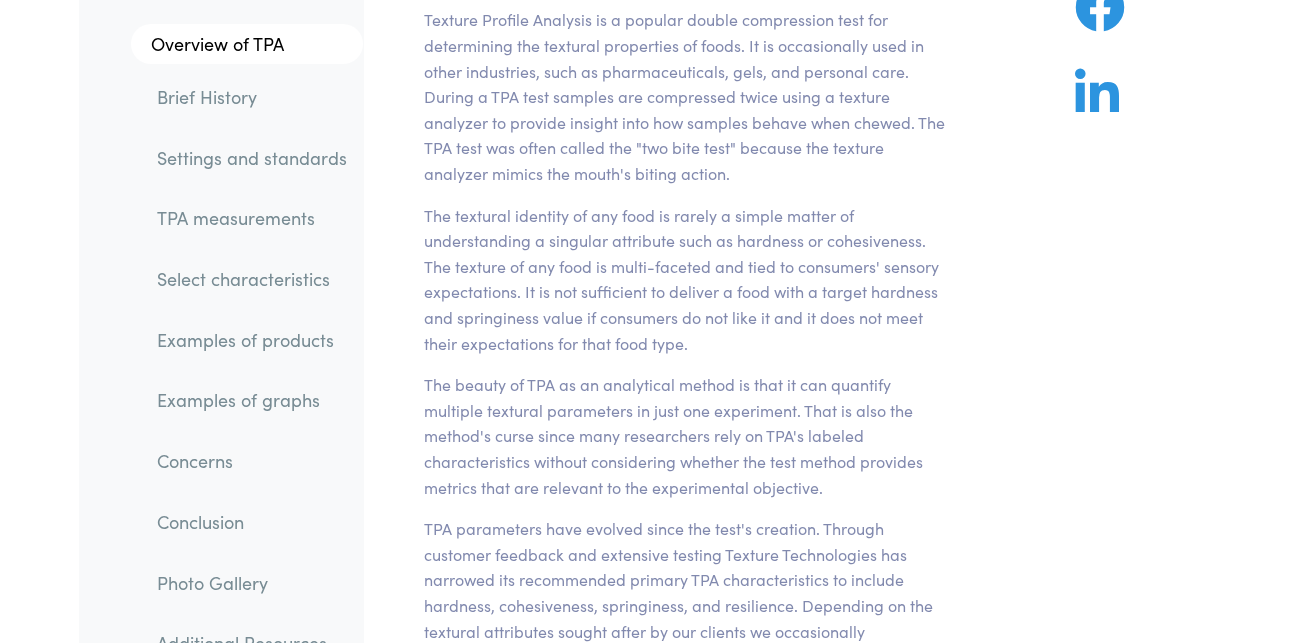 scroll, scrollTop: 290, scrollLeft: 0, axis: vertical 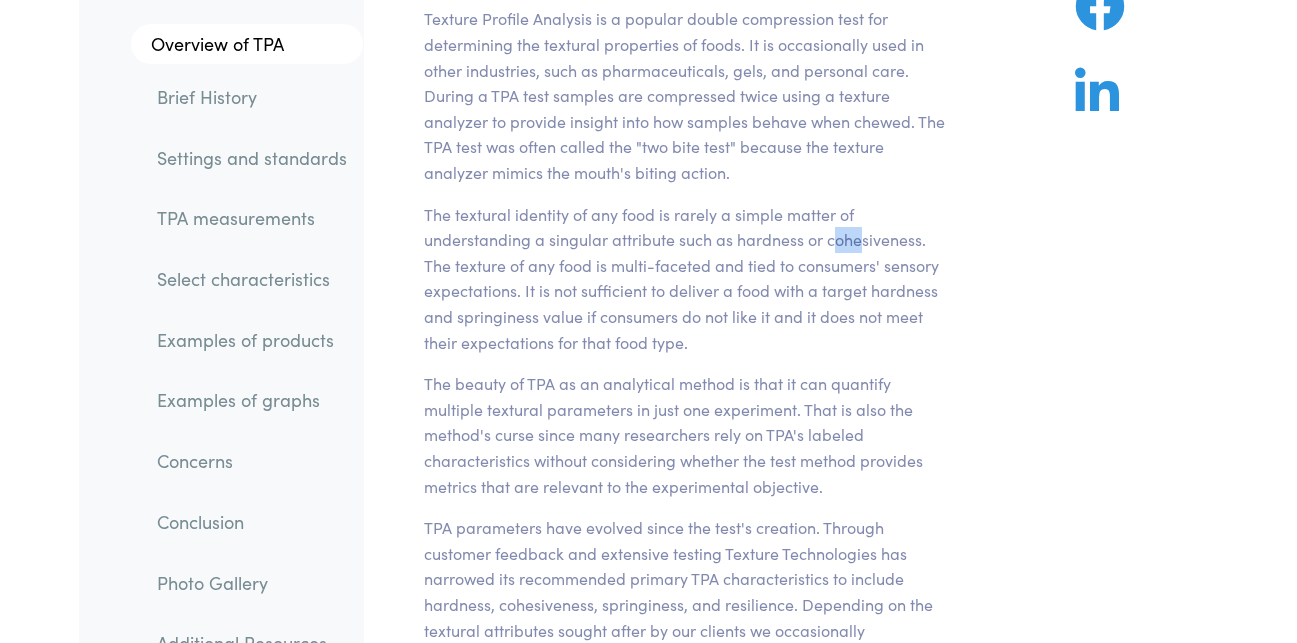 drag, startPoint x: 832, startPoint y: 239, endPoint x: 862, endPoint y: 241, distance: 30.066593 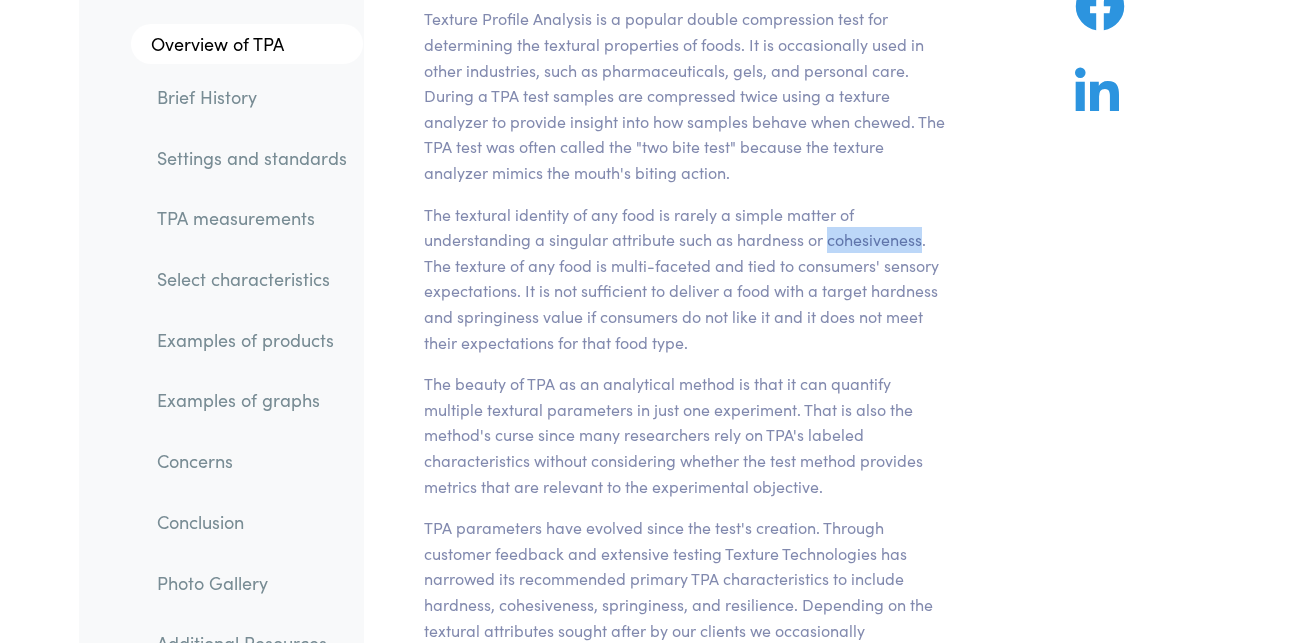 drag, startPoint x: 828, startPoint y: 240, endPoint x: 918, endPoint y: 239, distance: 90.005554 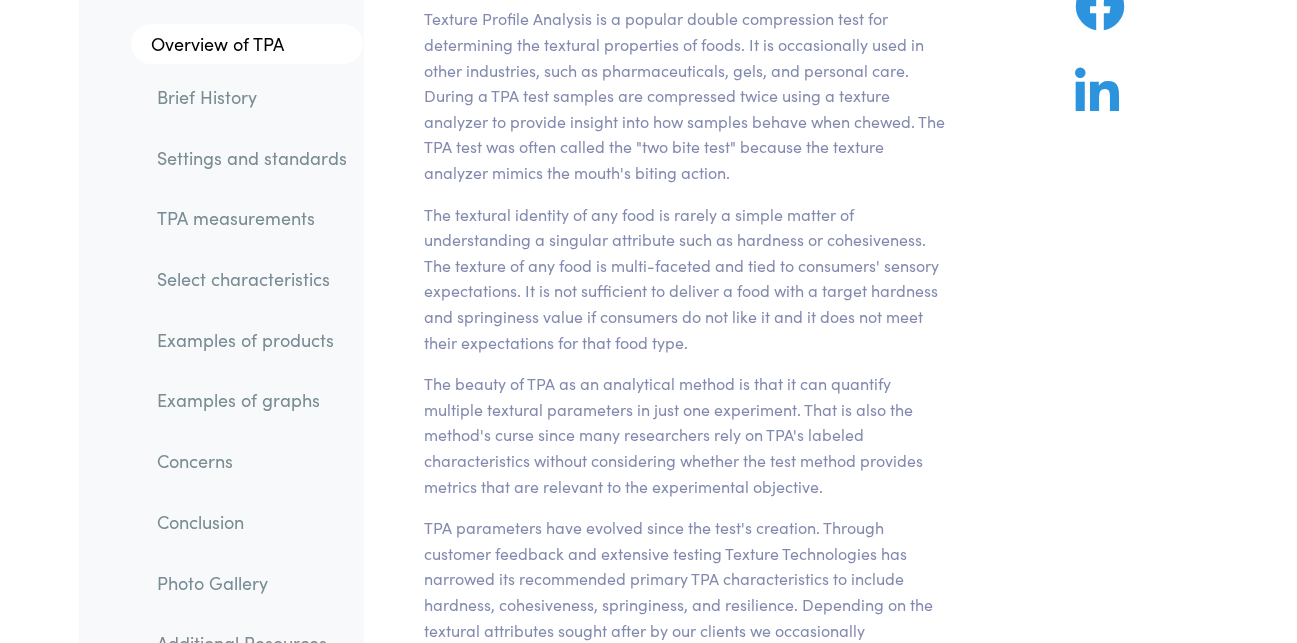 click on "Texture Profile Analysis is a popular double compression test for determining the textural properties of foods. It is occasionally used in other industries, such as pharmaceuticals, gels, and personal care. During a TPA test samples are compressed twice using a texture analyzer to provide insight into how samples behave when chewed. The TPA test was often called the "two bite test" because the texture analyzer mimics the mouth's biting action." at bounding box center [684, 95] 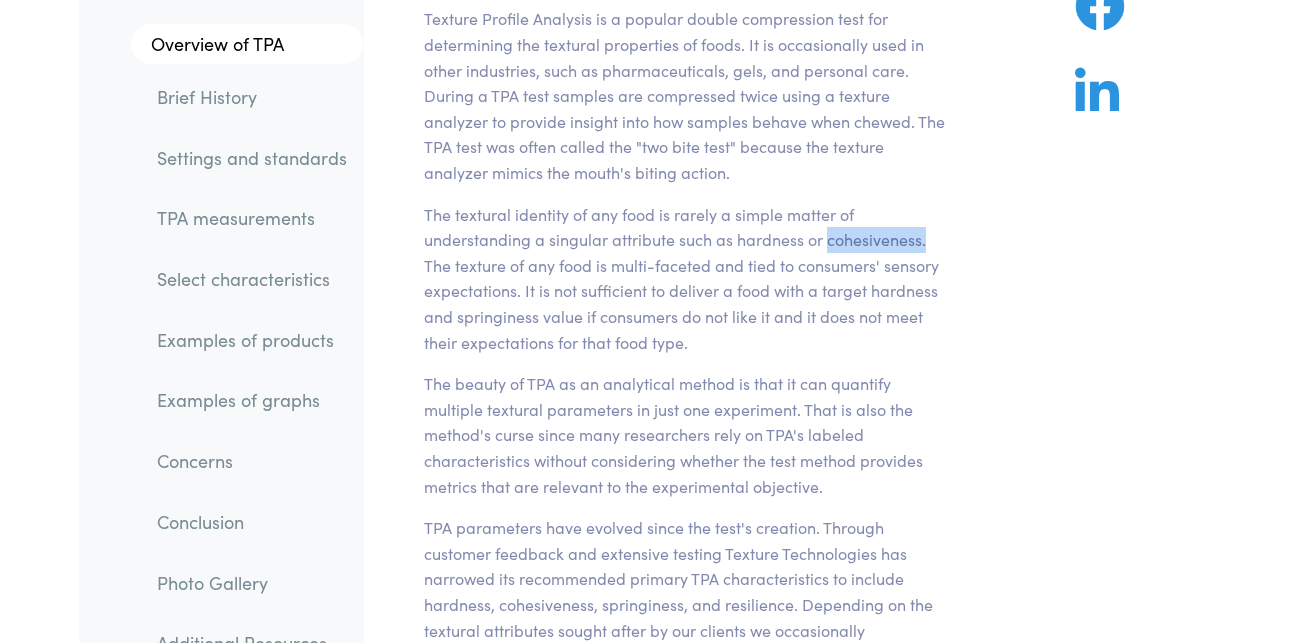 drag, startPoint x: 825, startPoint y: 237, endPoint x: 927, endPoint y: 243, distance: 102.176315 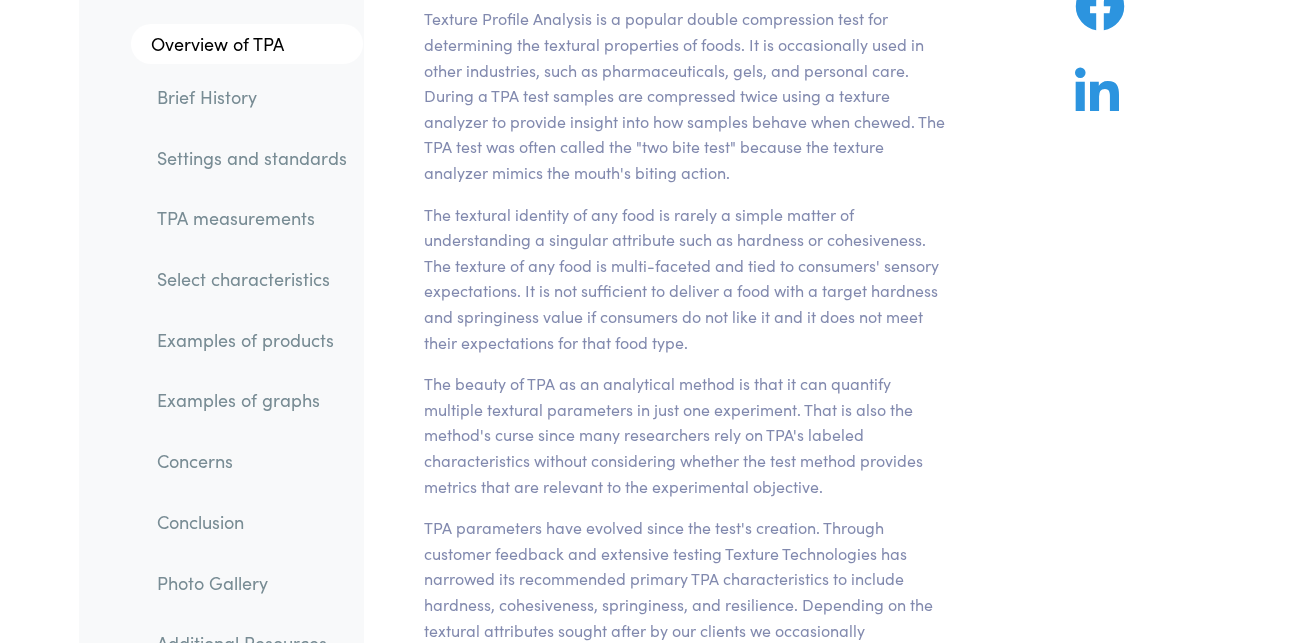 click on "Enjoy this guide?
Share it!" at bounding box center [1112, 7295] 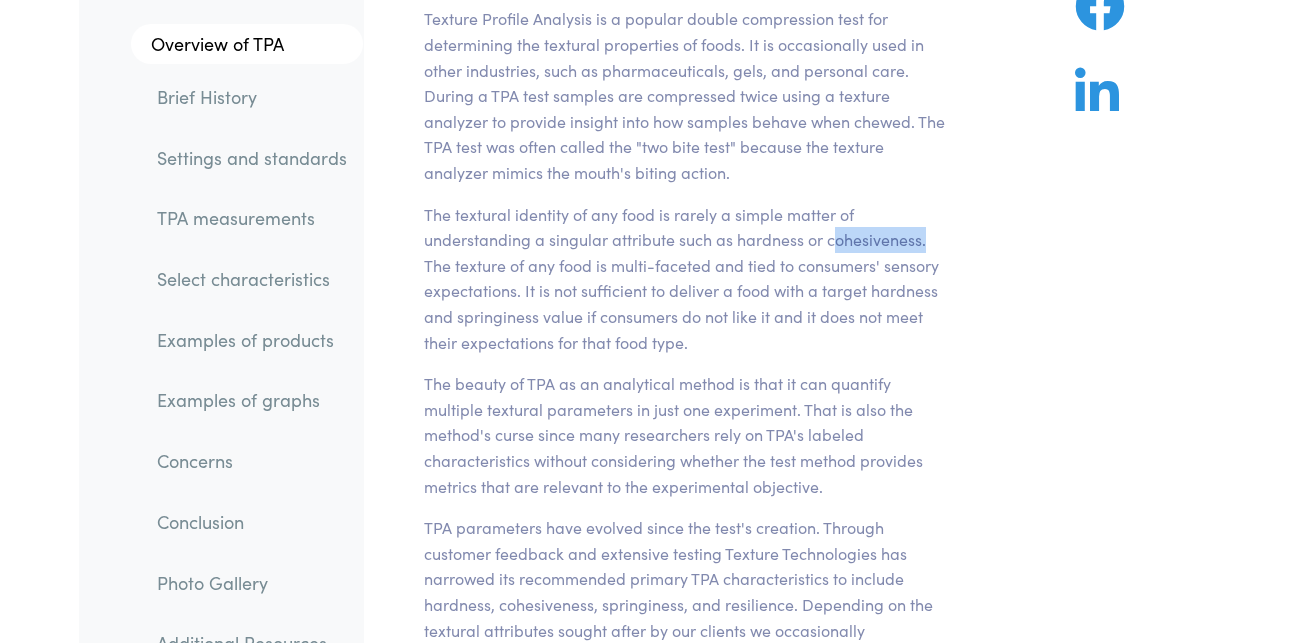 drag, startPoint x: 829, startPoint y: 236, endPoint x: 929, endPoint y: 250, distance: 100.97524 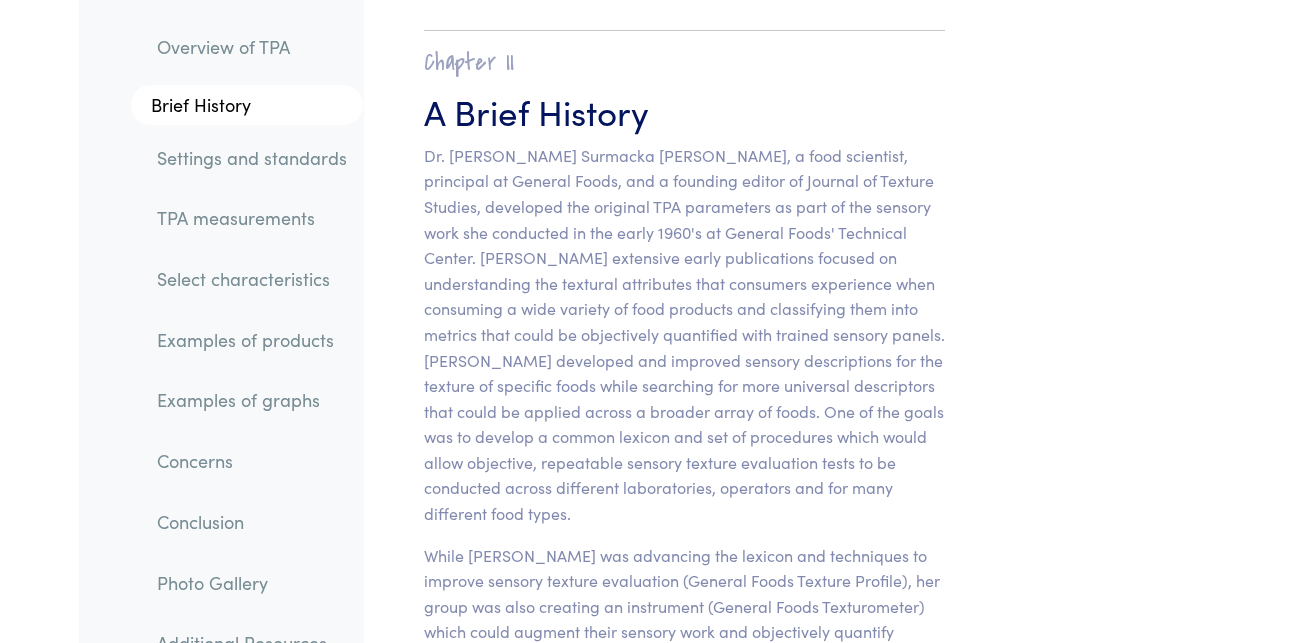 scroll, scrollTop: 1362, scrollLeft: 0, axis: vertical 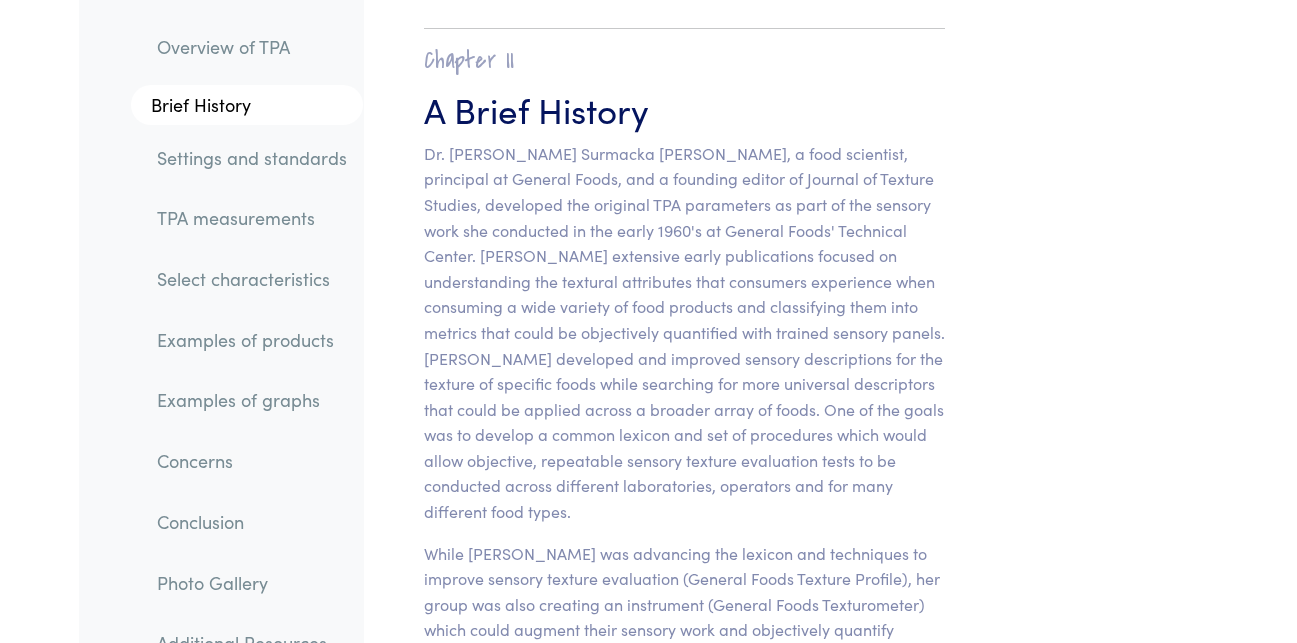 click on "Enjoy this guide?
Share it!" at bounding box center (1112, 6223) 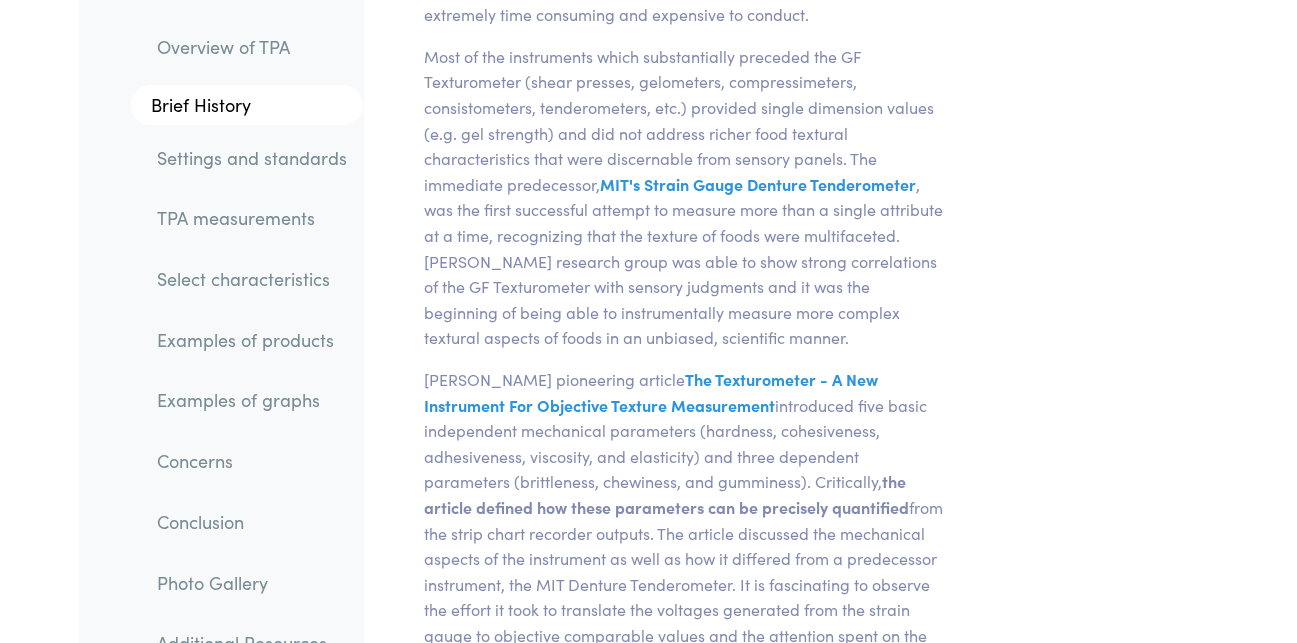 scroll, scrollTop: 2055, scrollLeft: 0, axis: vertical 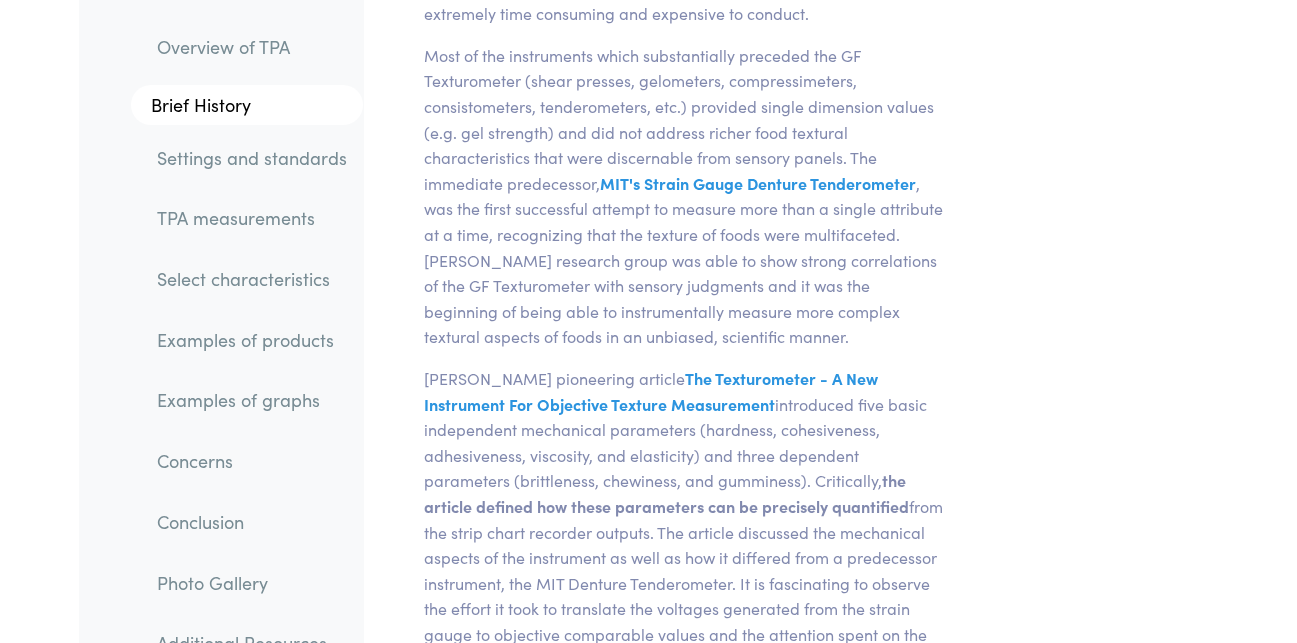 click on "Enjoy this guide?
Share it!" at bounding box center [1112, 5530] 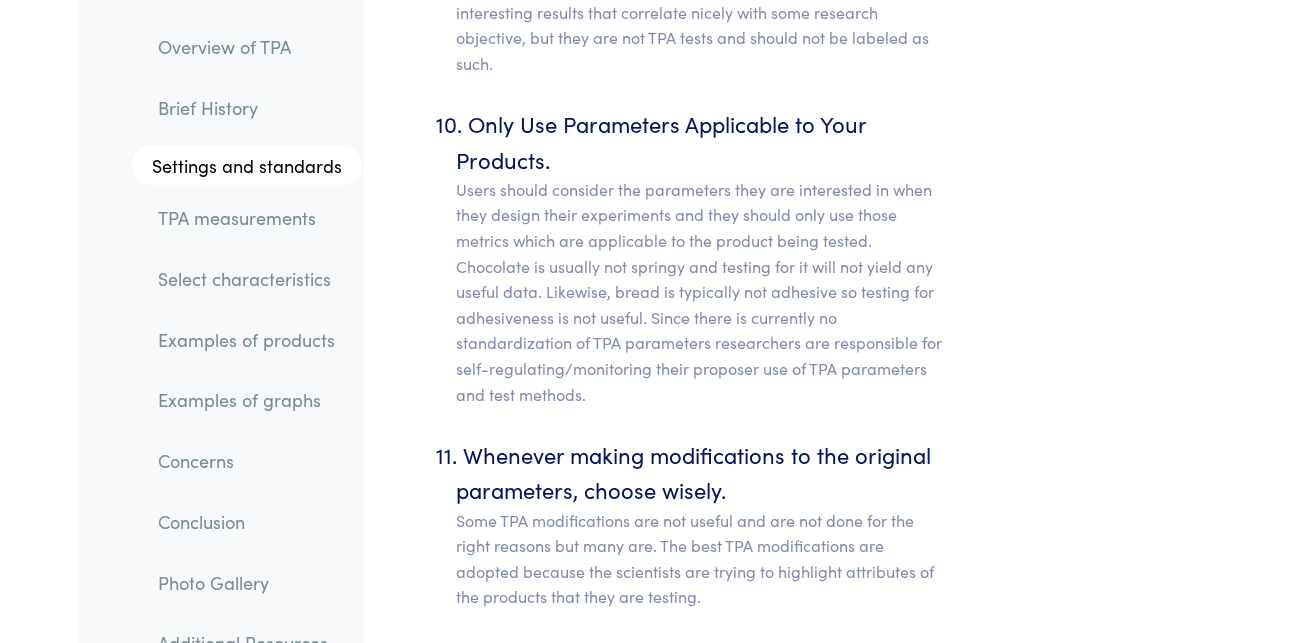 scroll, scrollTop: 12712, scrollLeft: 0, axis: vertical 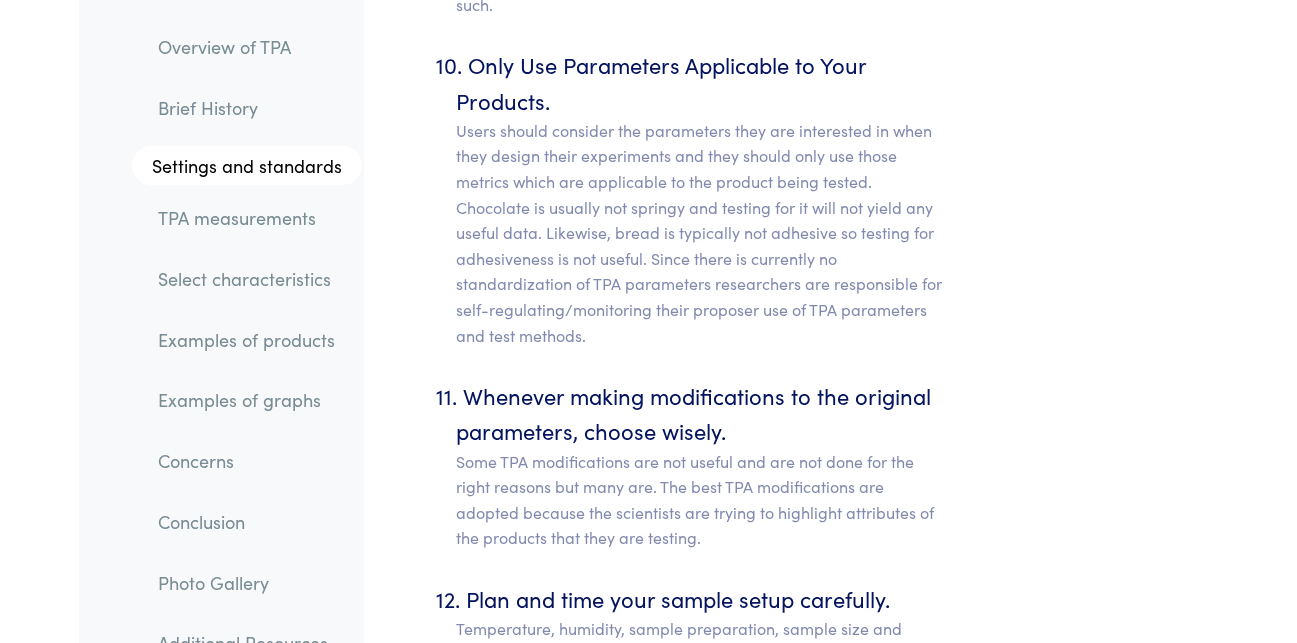 click on "Enjoy this guide?
Share it!" at bounding box center (1112, -5127) 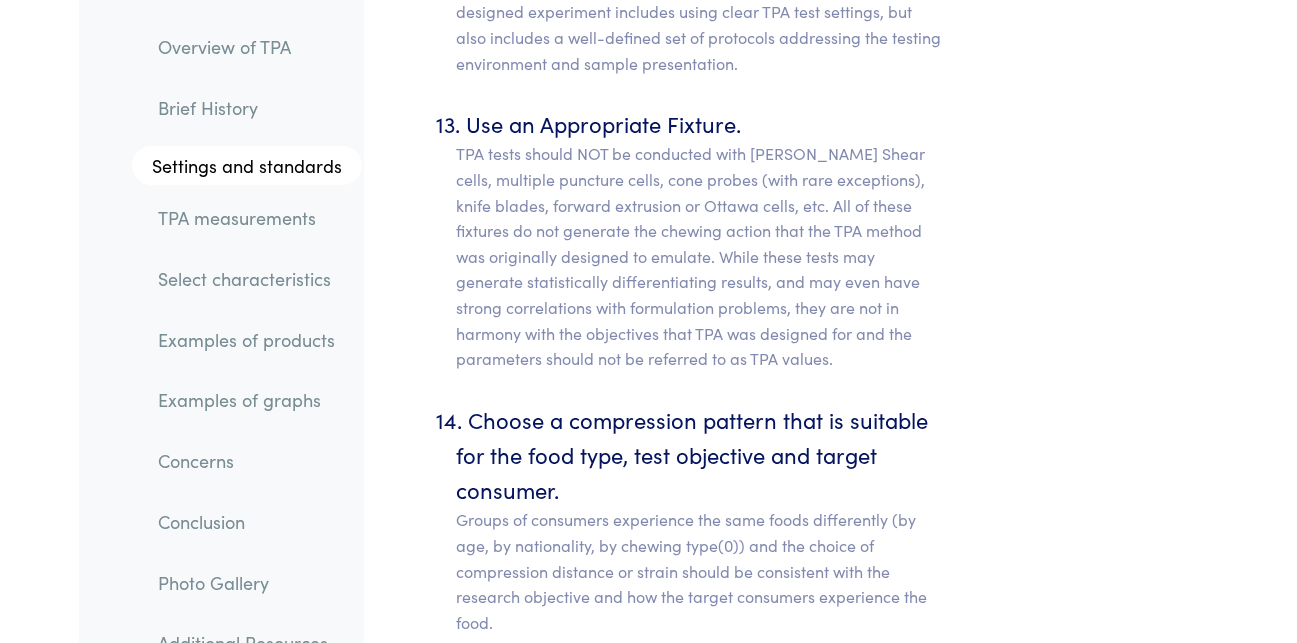scroll, scrollTop: 13382, scrollLeft: 0, axis: vertical 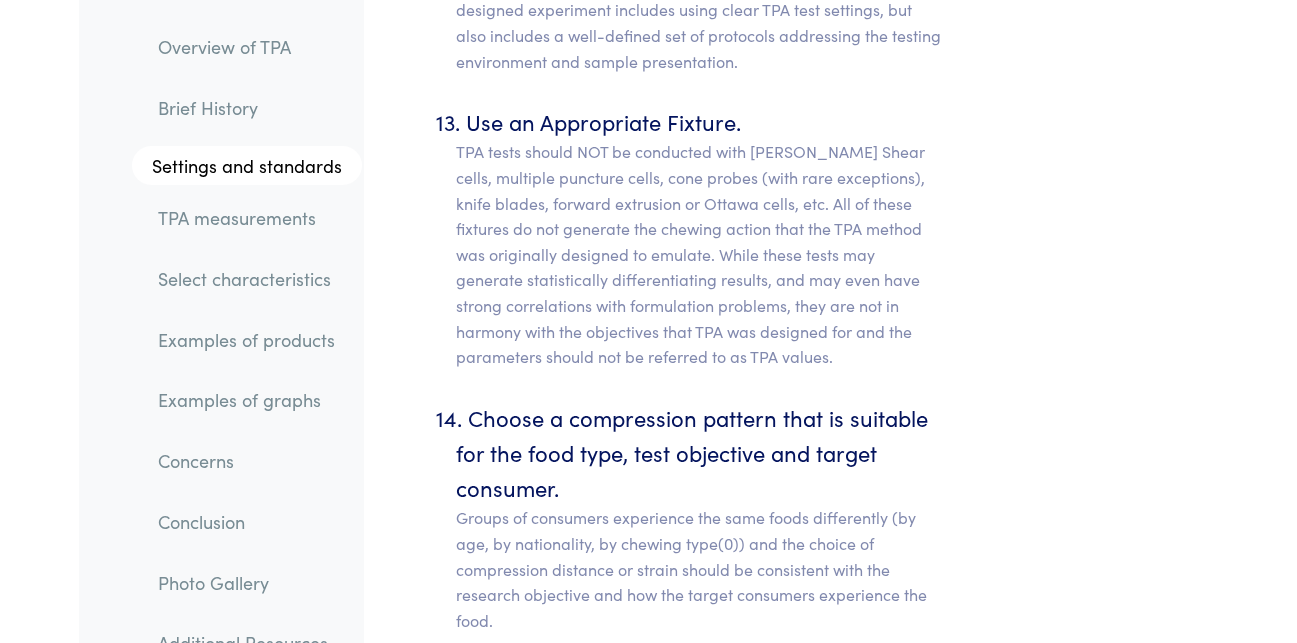 click on "Enjoy this guide?
Share it!" at bounding box center (1112, -5797) 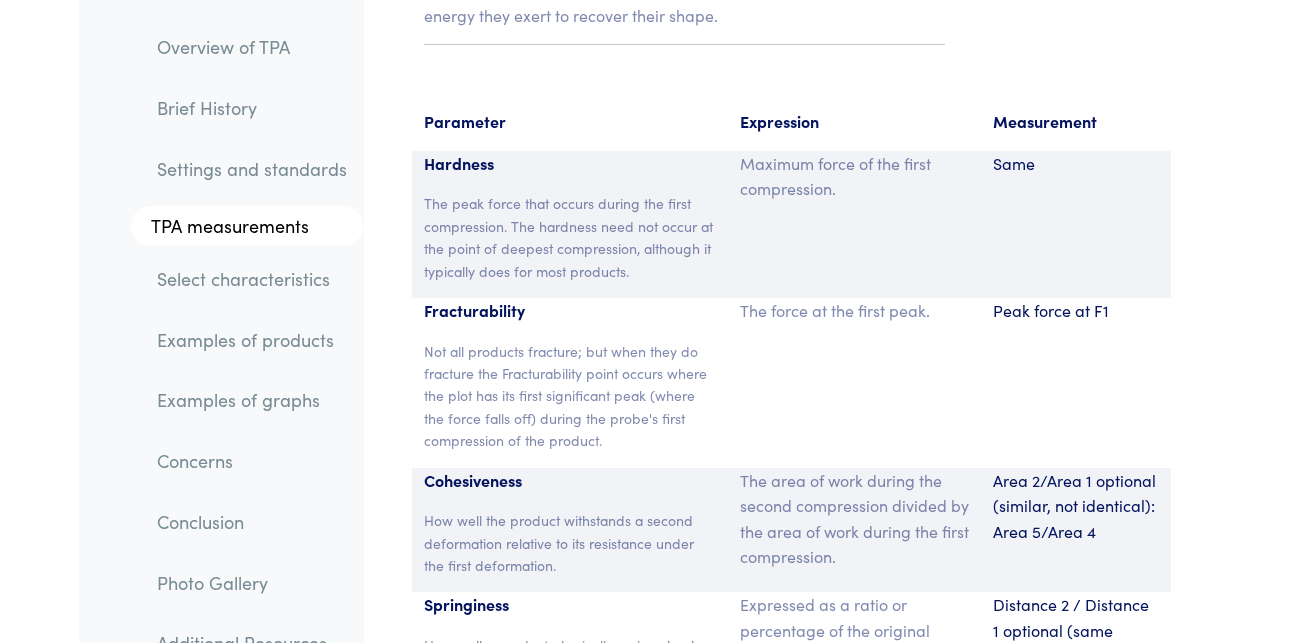scroll, scrollTop: 14958, scrollLeft: 0, axis: vertical 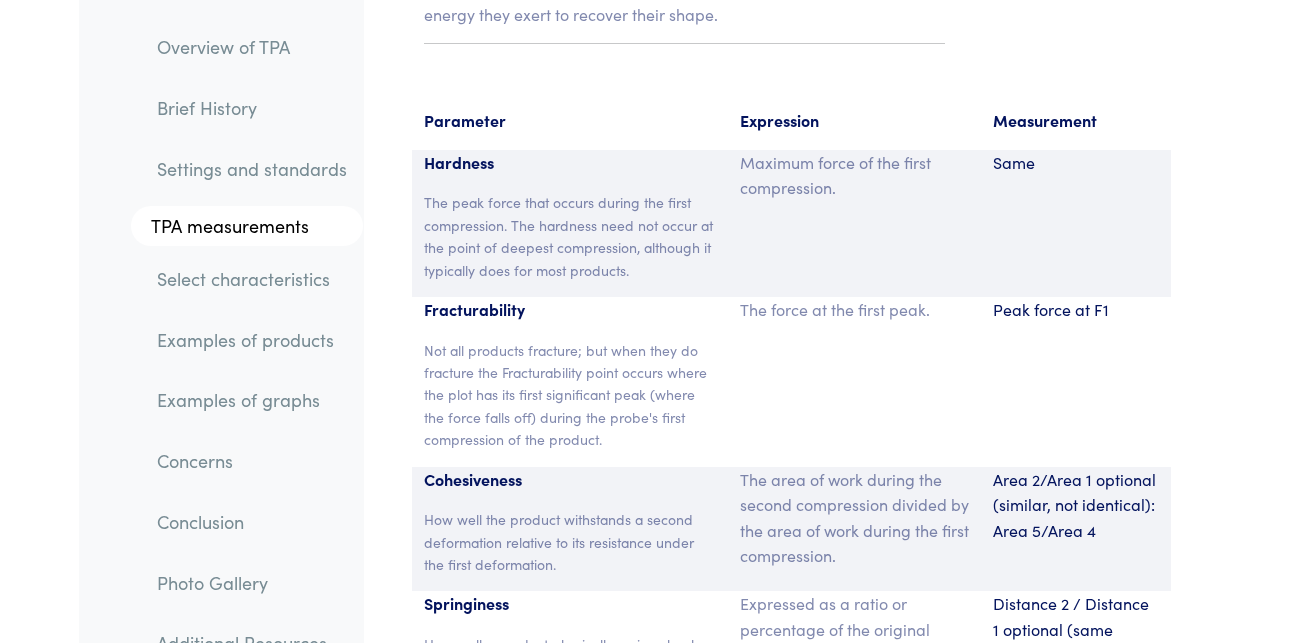 click on "The force at the first peak." at bounding box center [854, 382] 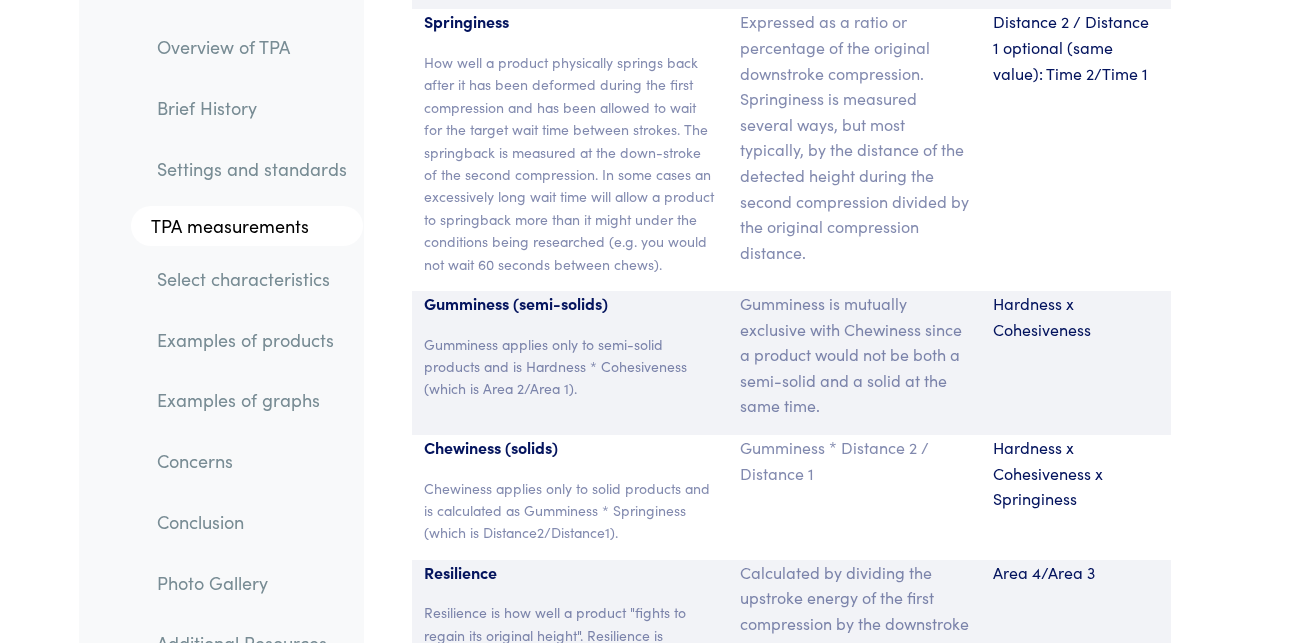 scroll, scrollTop: 15539, scrollLeft: 0, axis: vertical 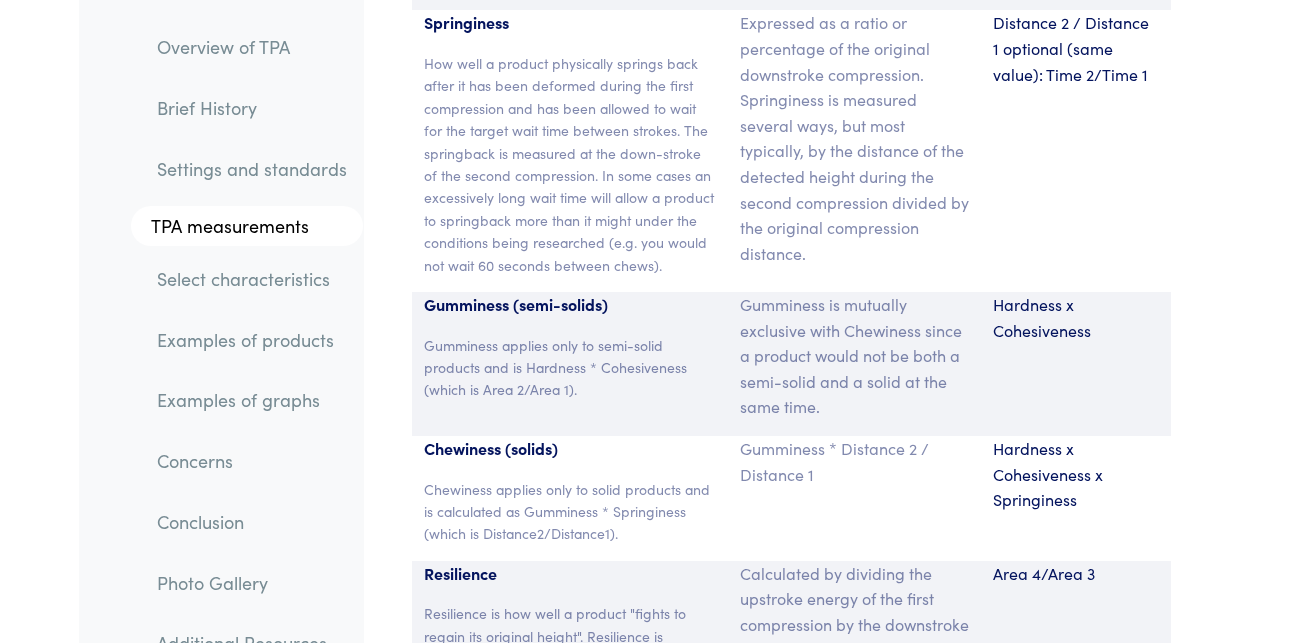 click on "Hardness x Cohesiveness" at bounding box center (1076, 317) 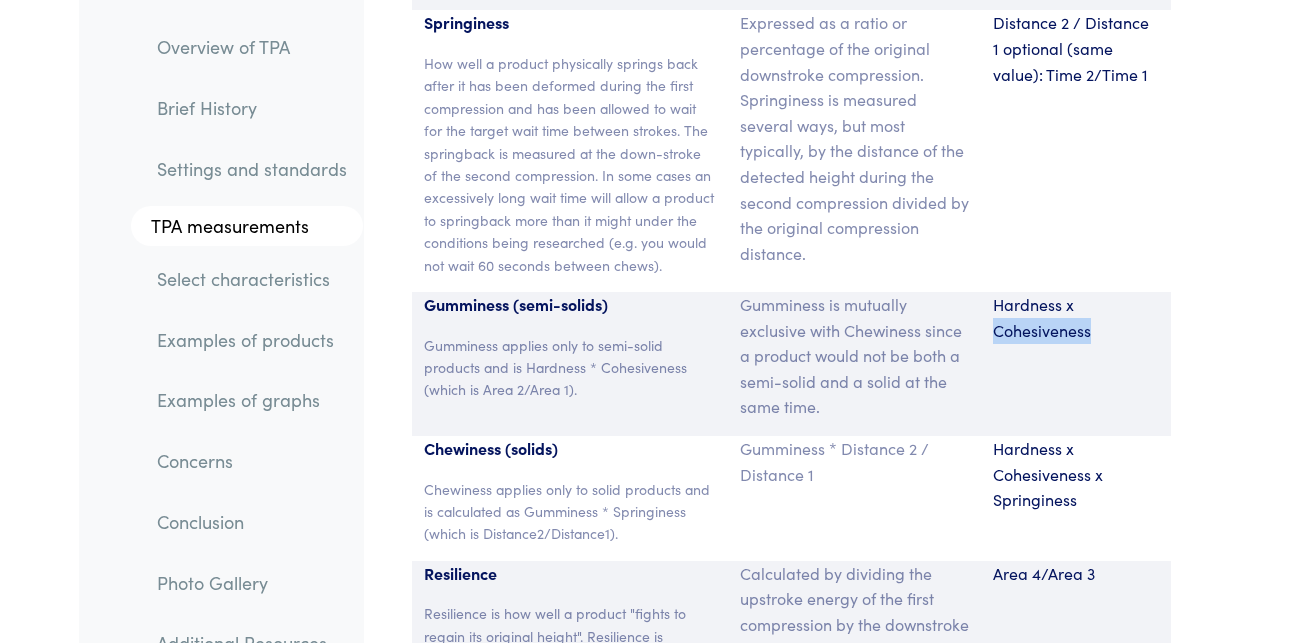 drag, startPoint x: 995, startPoint y: 149, endPoint x: 1098, endPoint y: 150, distance: 103.00485 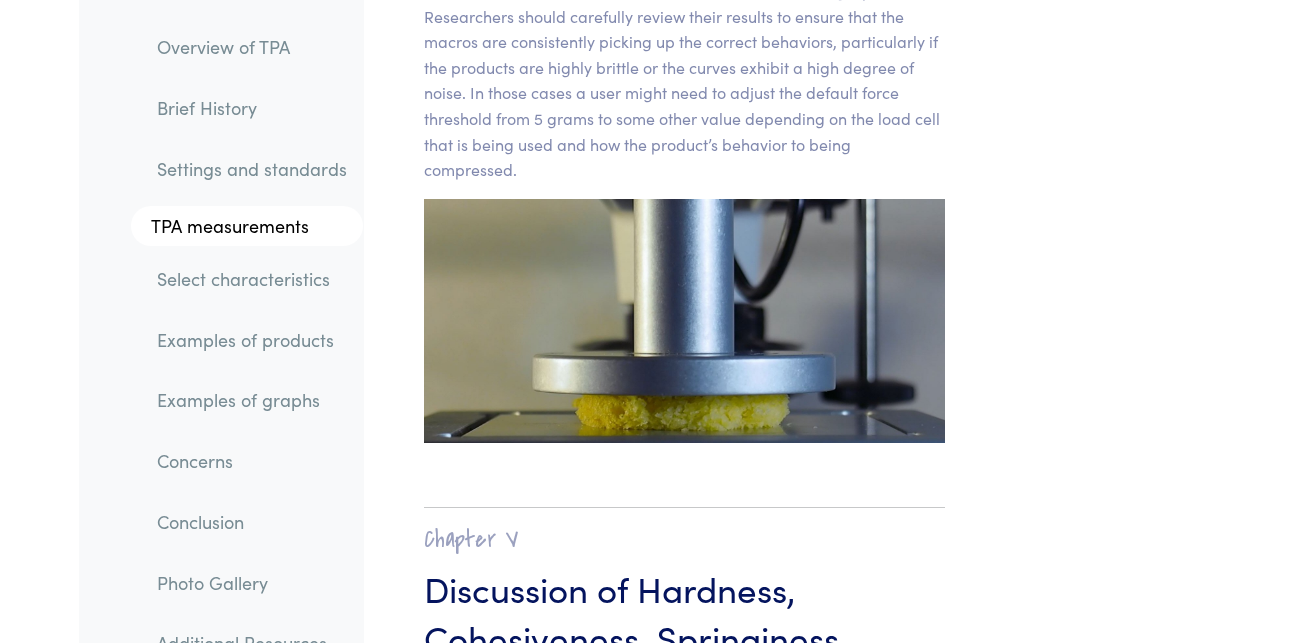scroll, scrollTop: 17018, scrollLeft: 0, axis: vertical 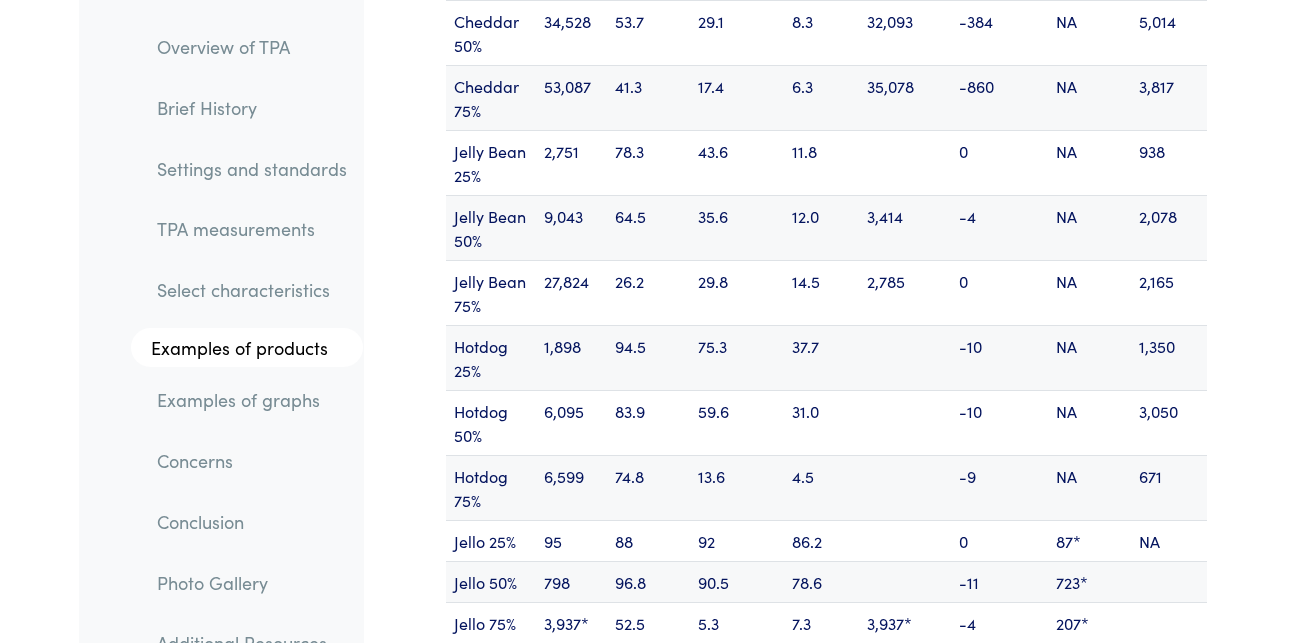 click on "54.1" at bounding box center [737, 740] 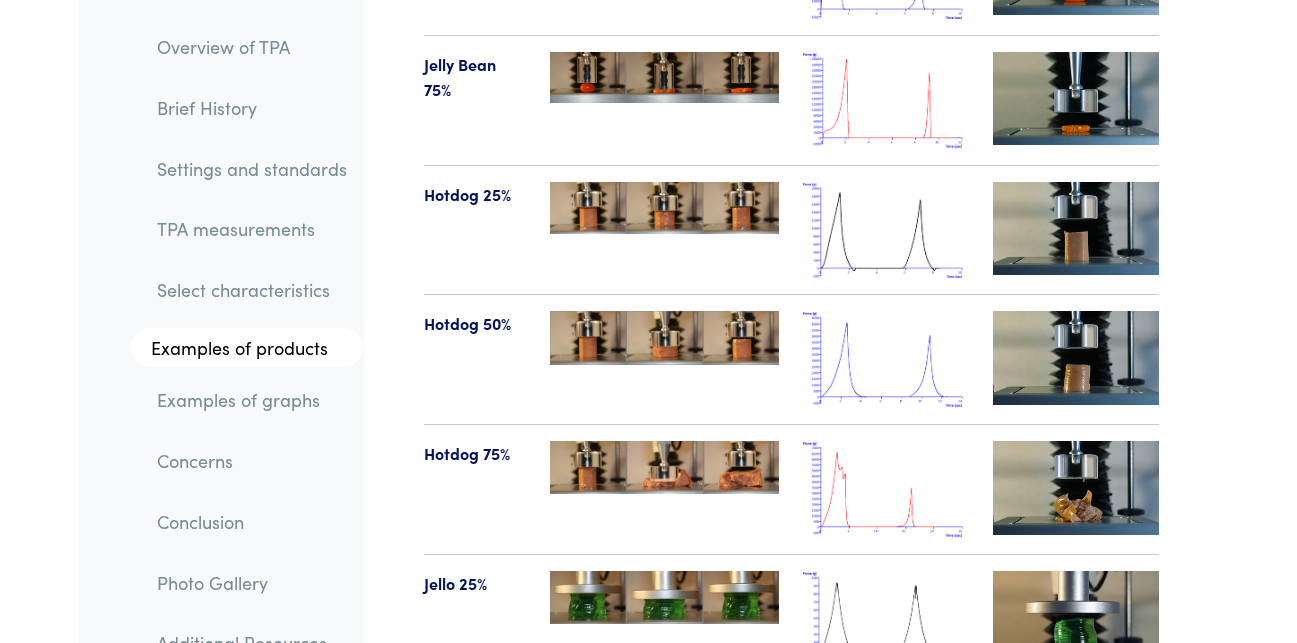 scroll, scrollTop: 24860, scrollLeft: 0, axis: vertical 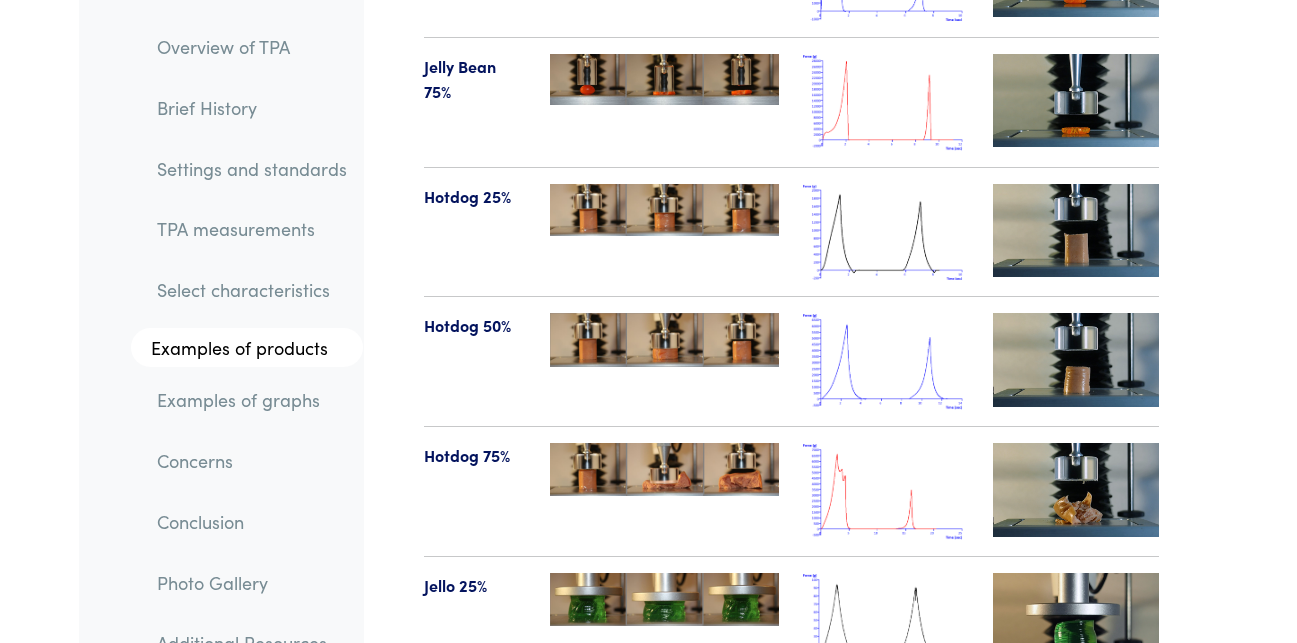 click at bounding box center [886, 621] 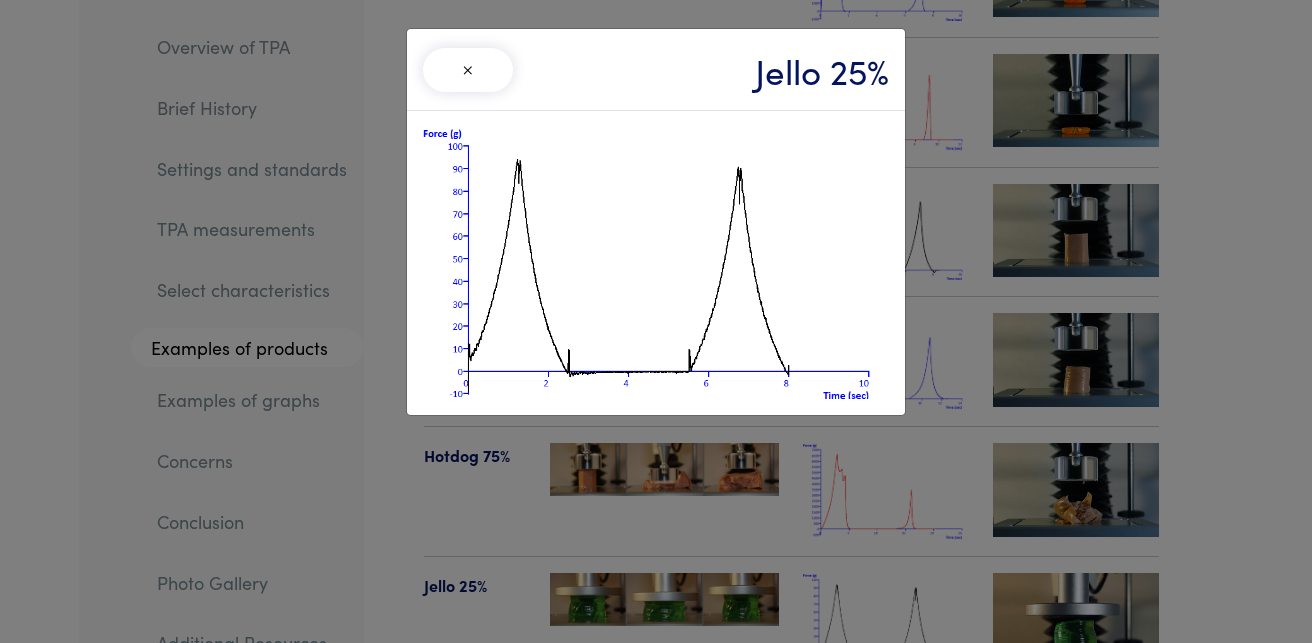 click at bounding box center [656, 263] 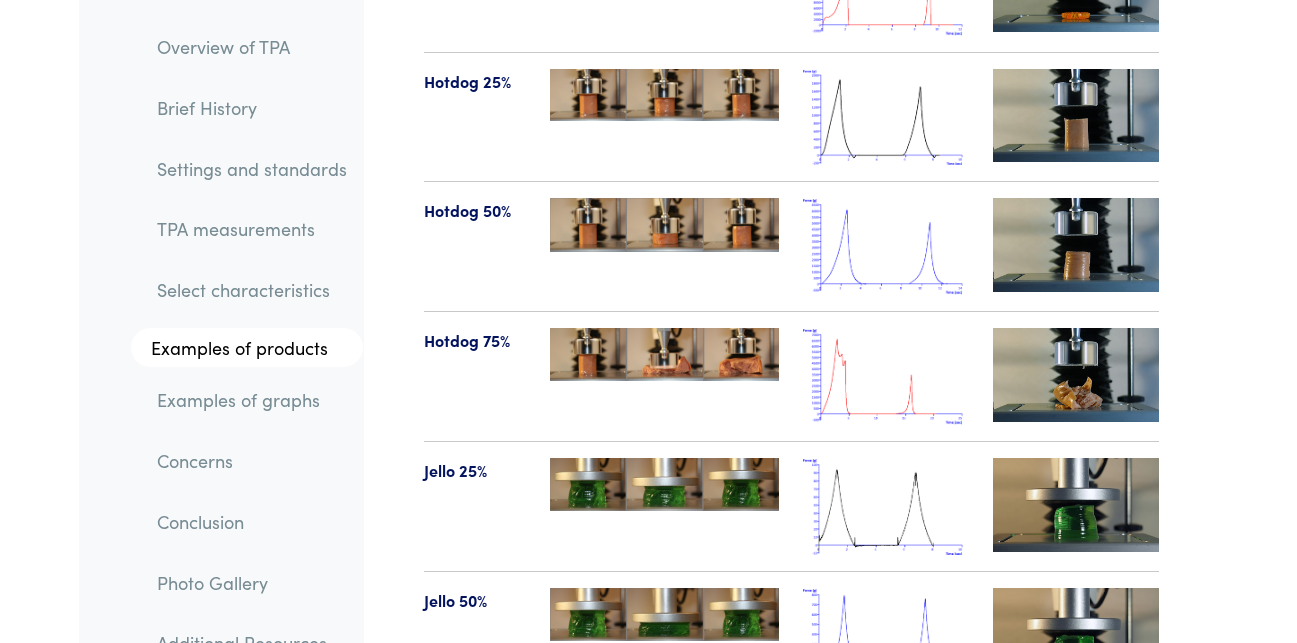scroll, scrollTop: 24978, scrollLeft: 0, axis: vertical 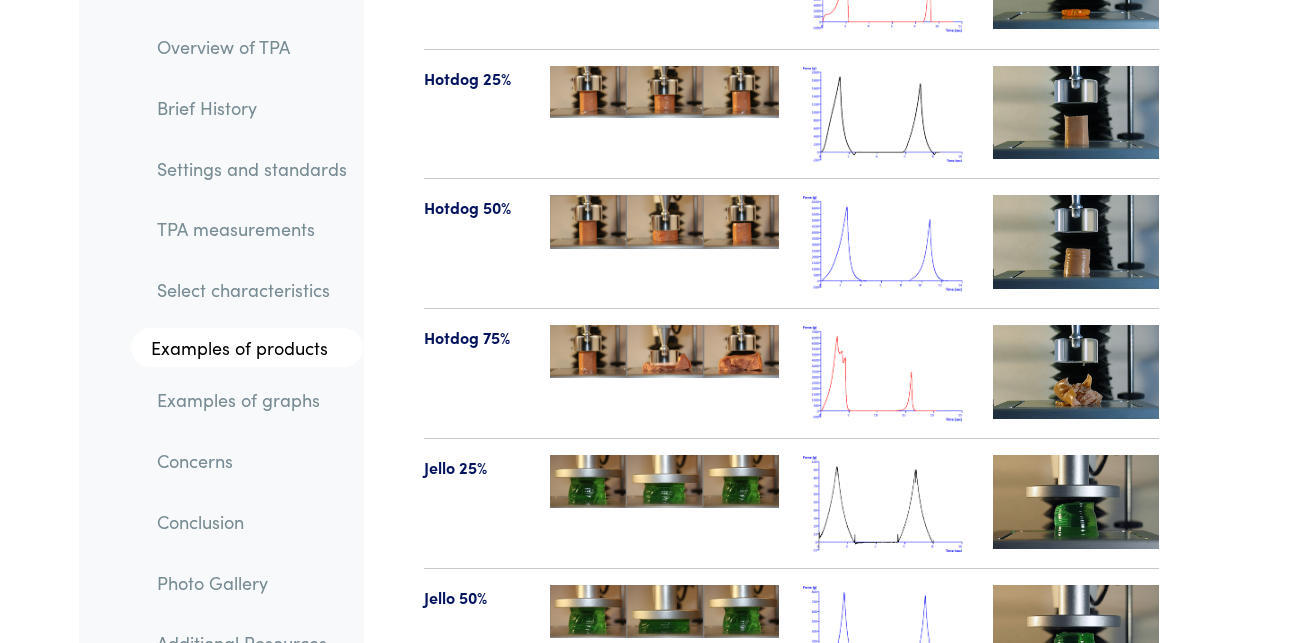 click at bounding box center [1076, 501] 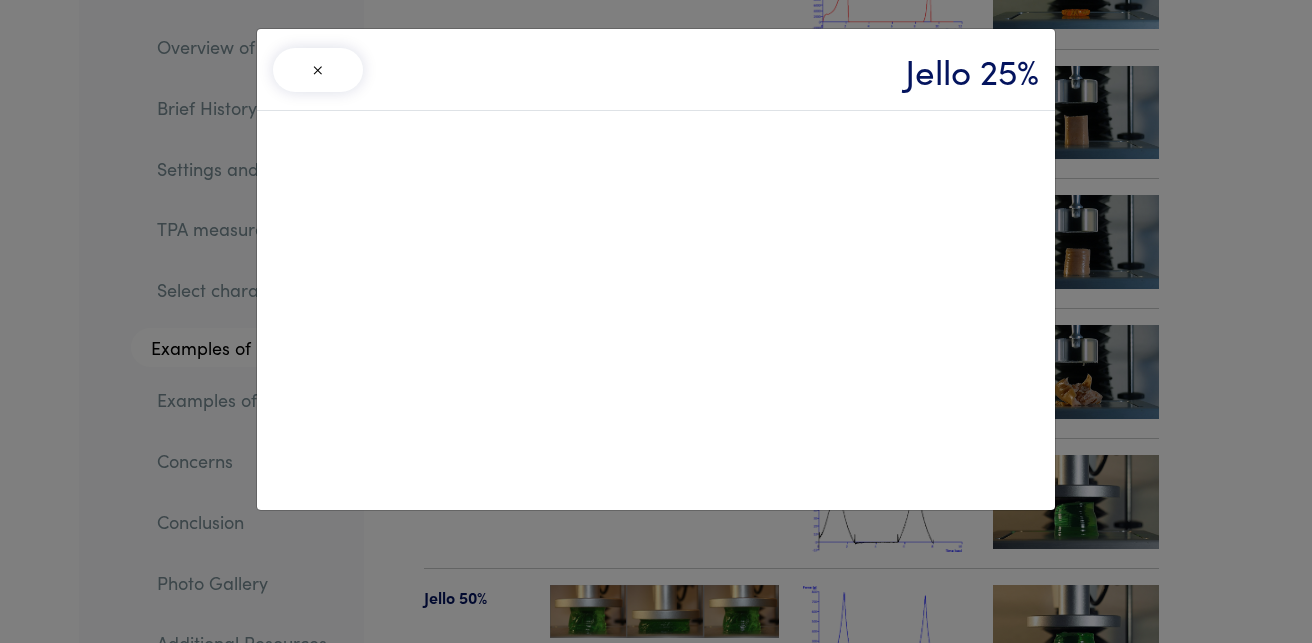 click on "×" at bounding box center (318, 70) 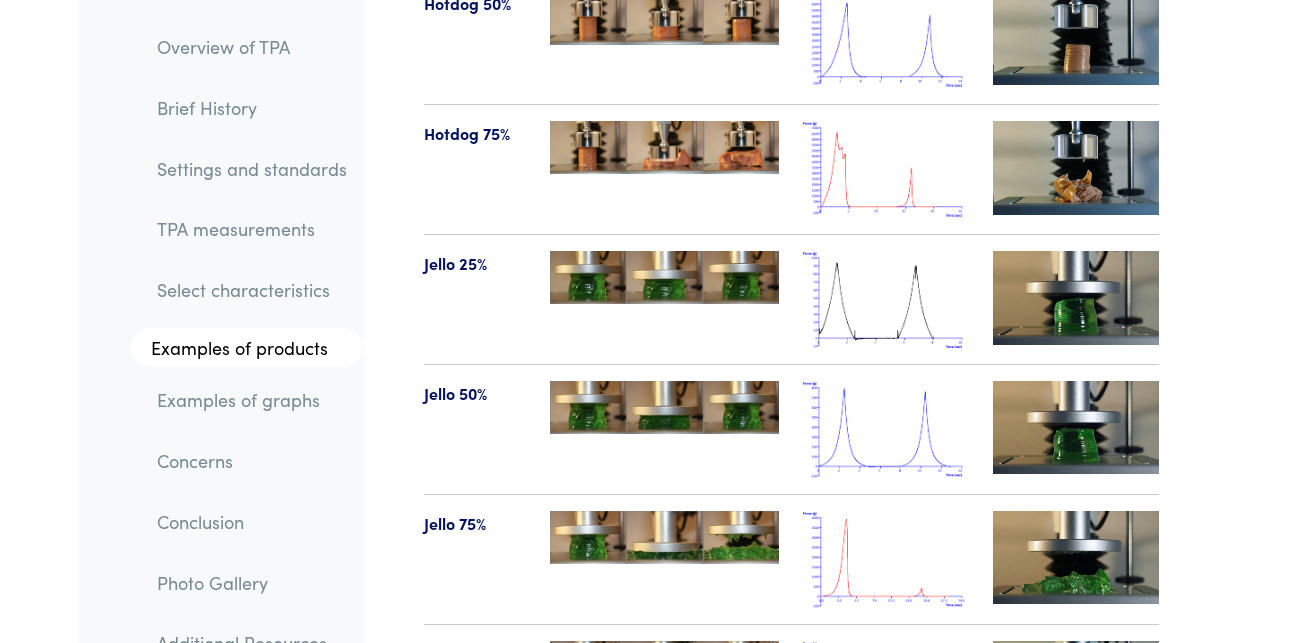 scroll, scrollTop: 25213, scrollLeft: 0, axis: vertical 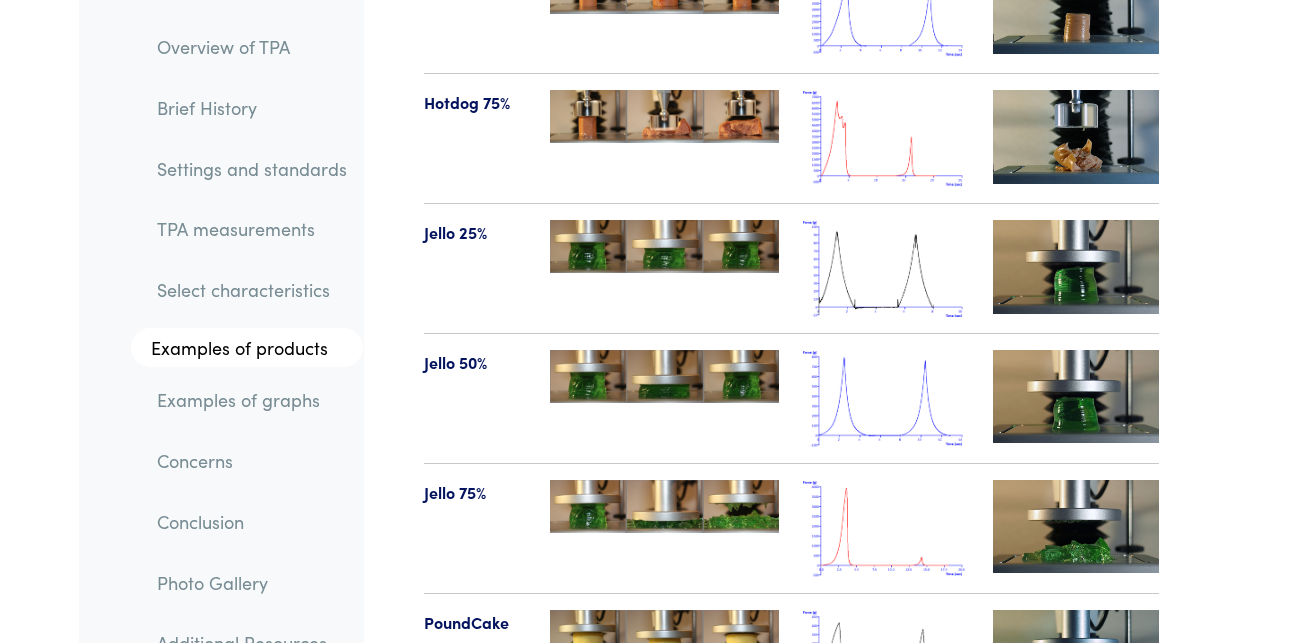 click at bounding box center [1076, 526] 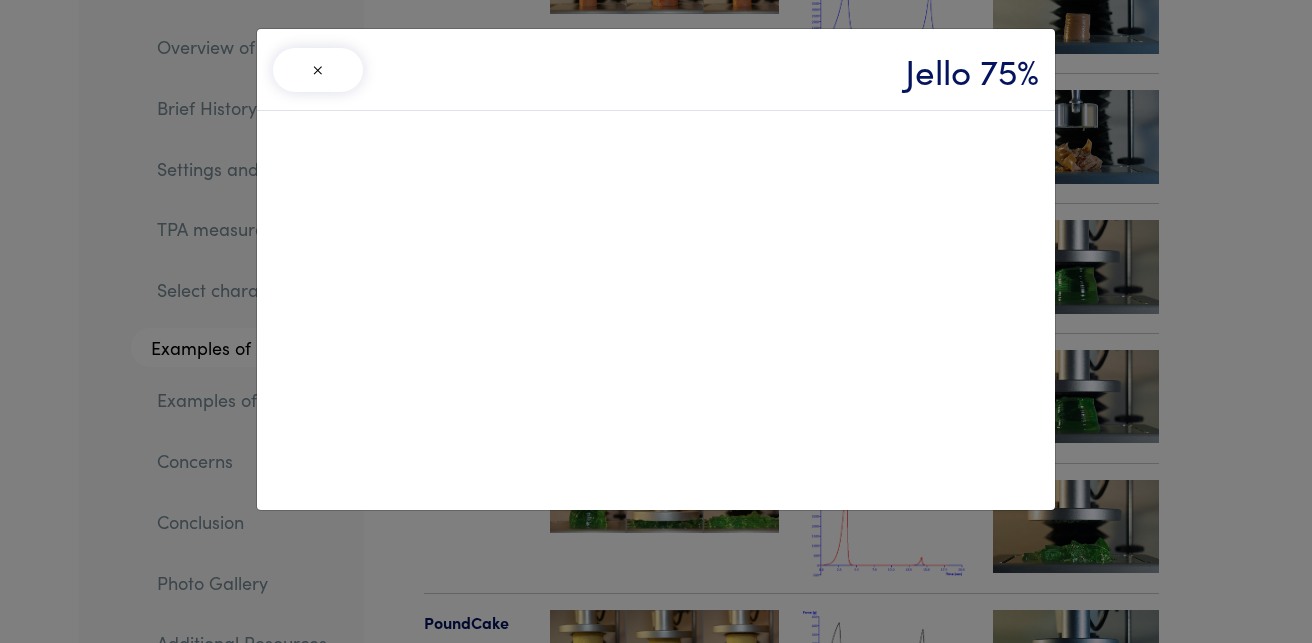 click on "×" at bounding box center (318, 70) 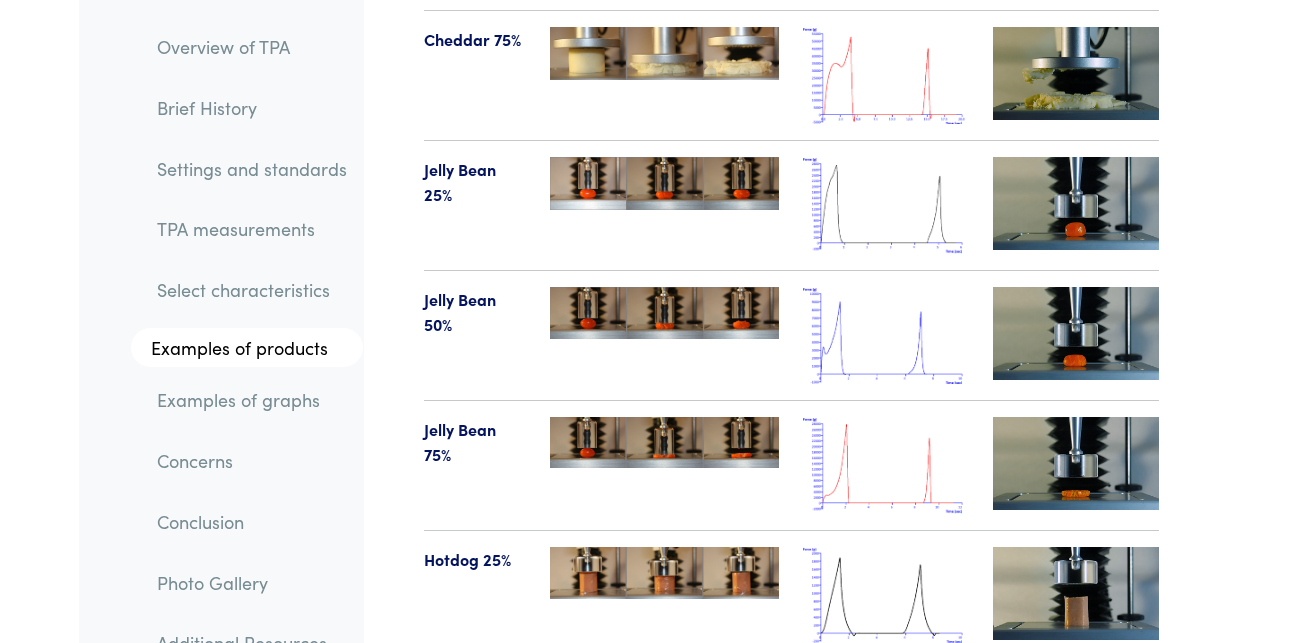 scroll, scrollTop: 24498, scrollLeft: 0, axis: vertical 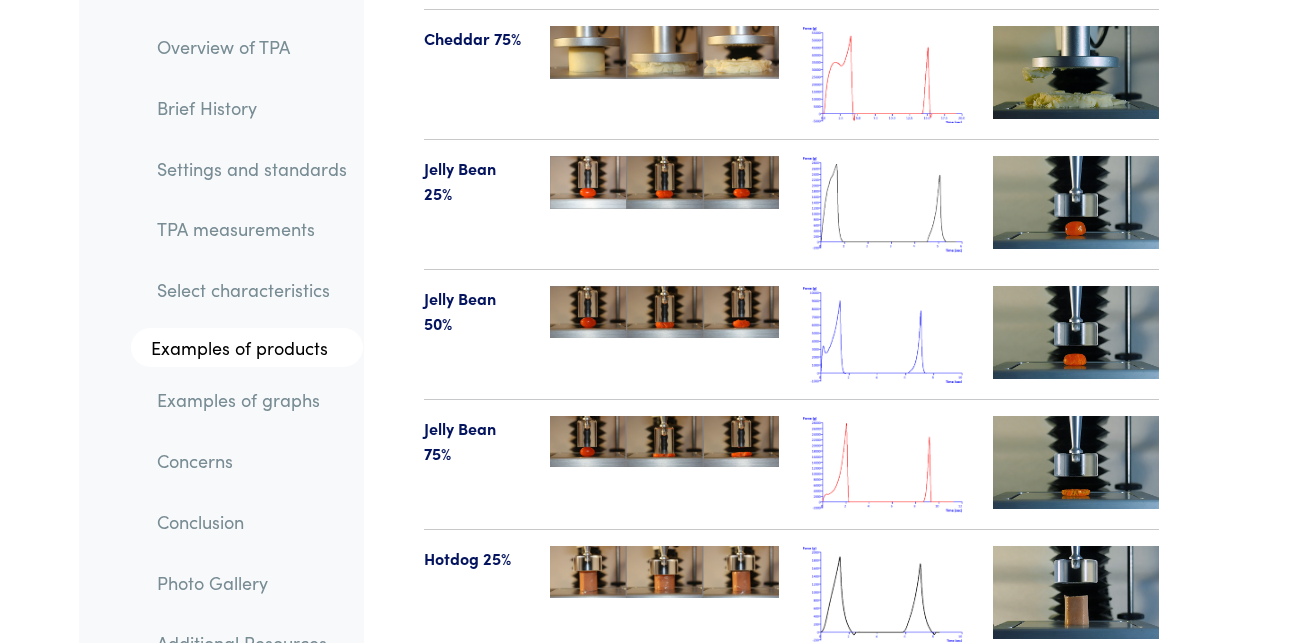click at bounding box center (1076, 462) 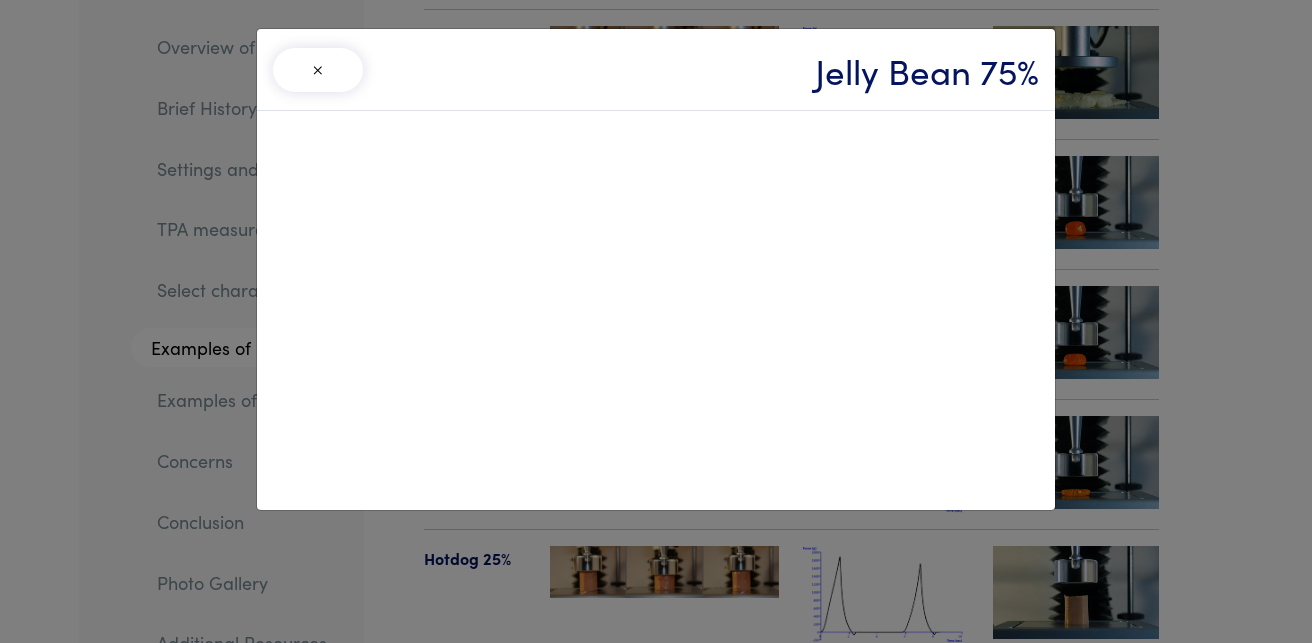 click on "×" at bounding box center [318, 70] 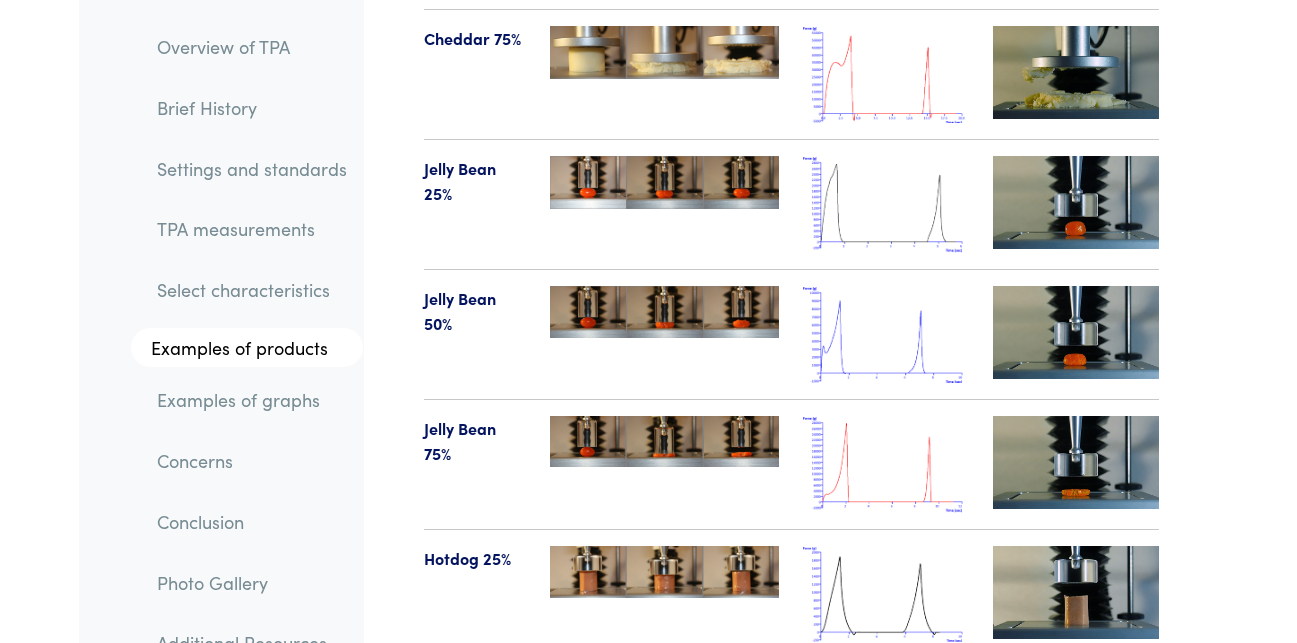 click at bounding box center [664, 442] 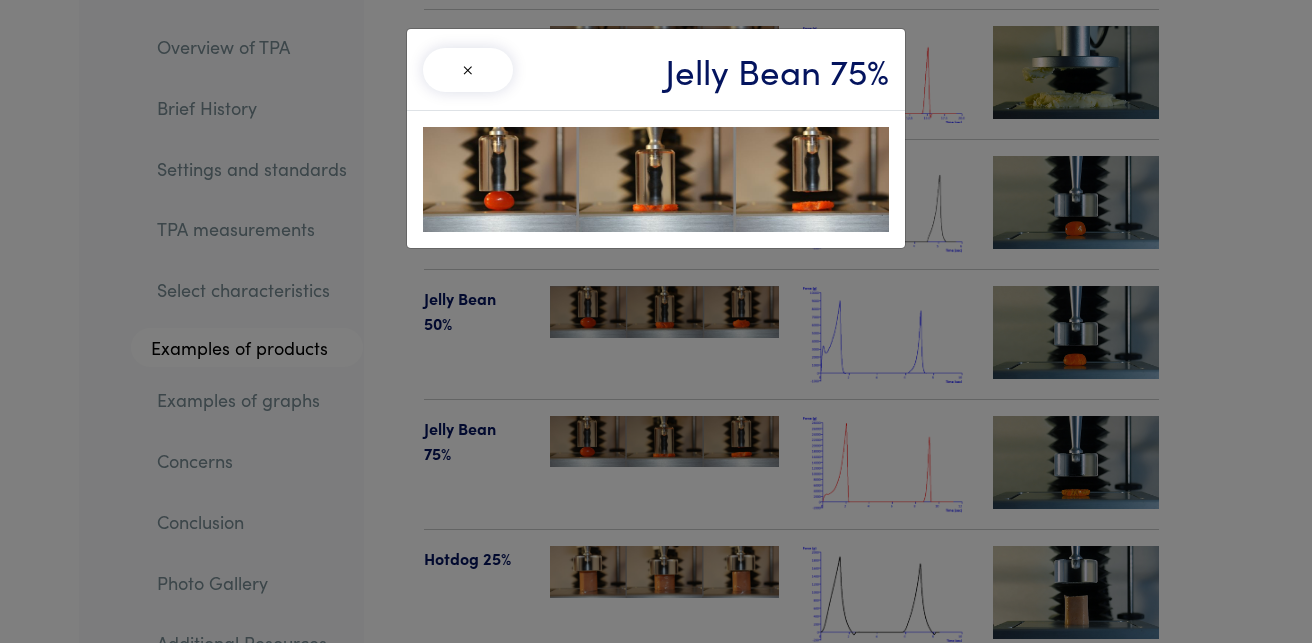 click on "×" at bounding box center (468, 70) 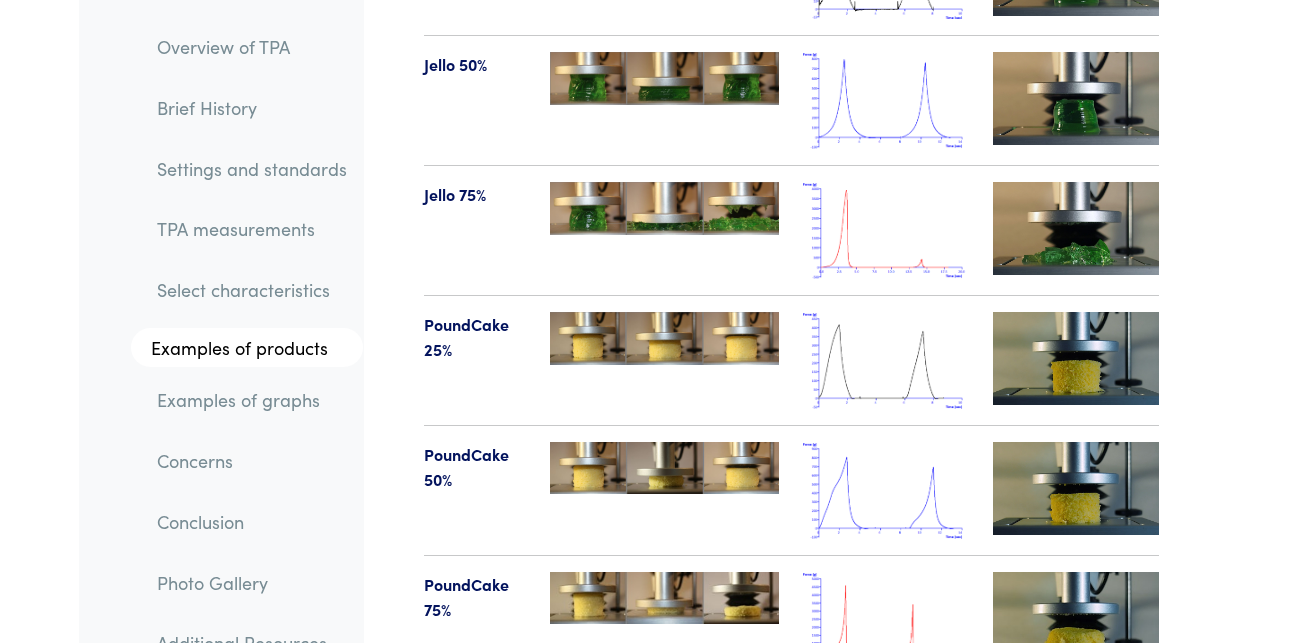 scroll, scrollTop: 25525, scrollLeft: 0, axis: vertical 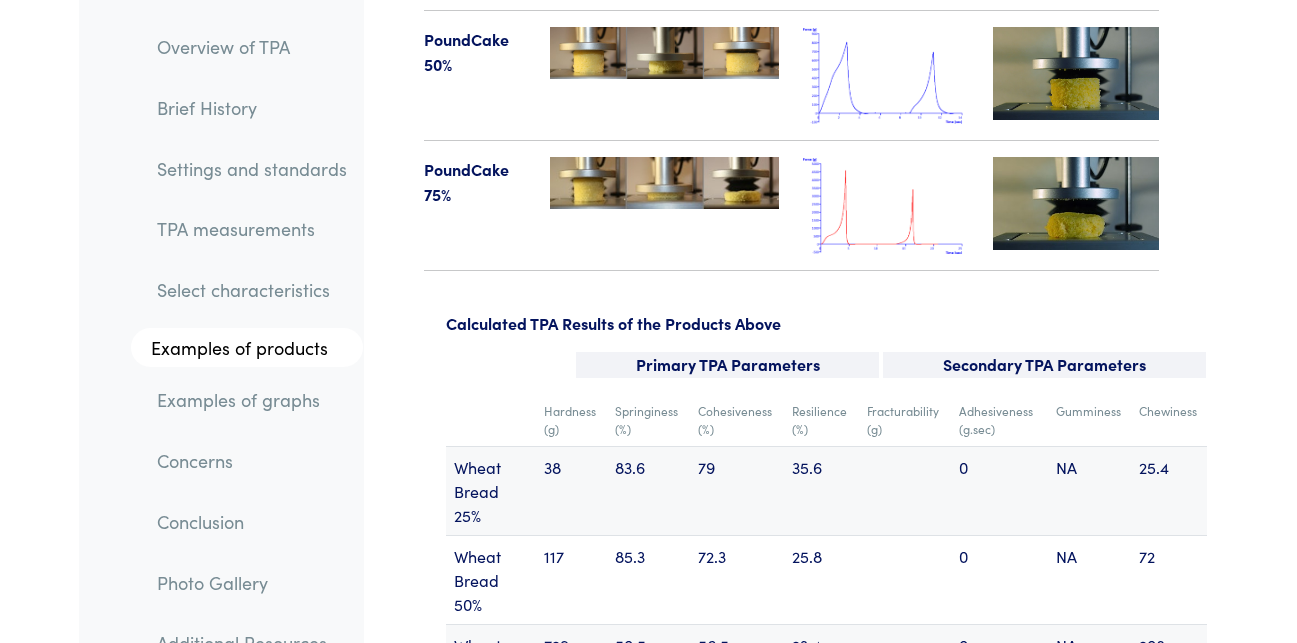 drag, startPoint x: 628, startPoint y: 306, endPoint x: 426, endPoint y: 96, distance: 291.3829 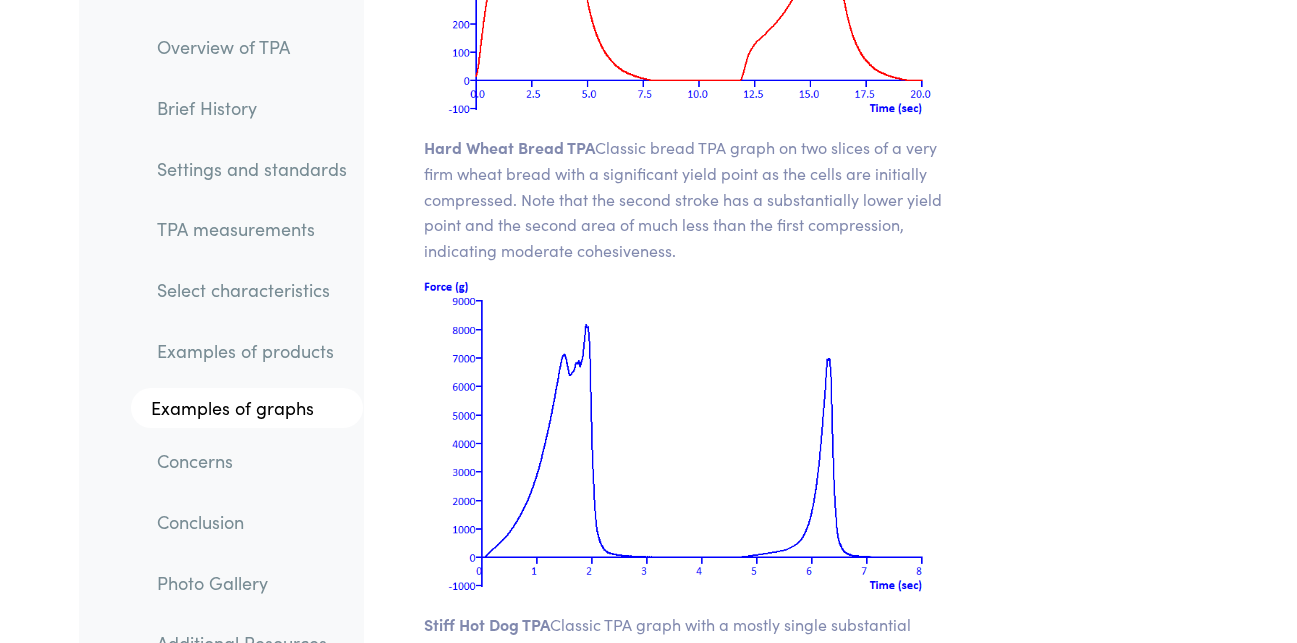scroll, scrollTop: 28205, scrollLeft: 0, axis: vertical 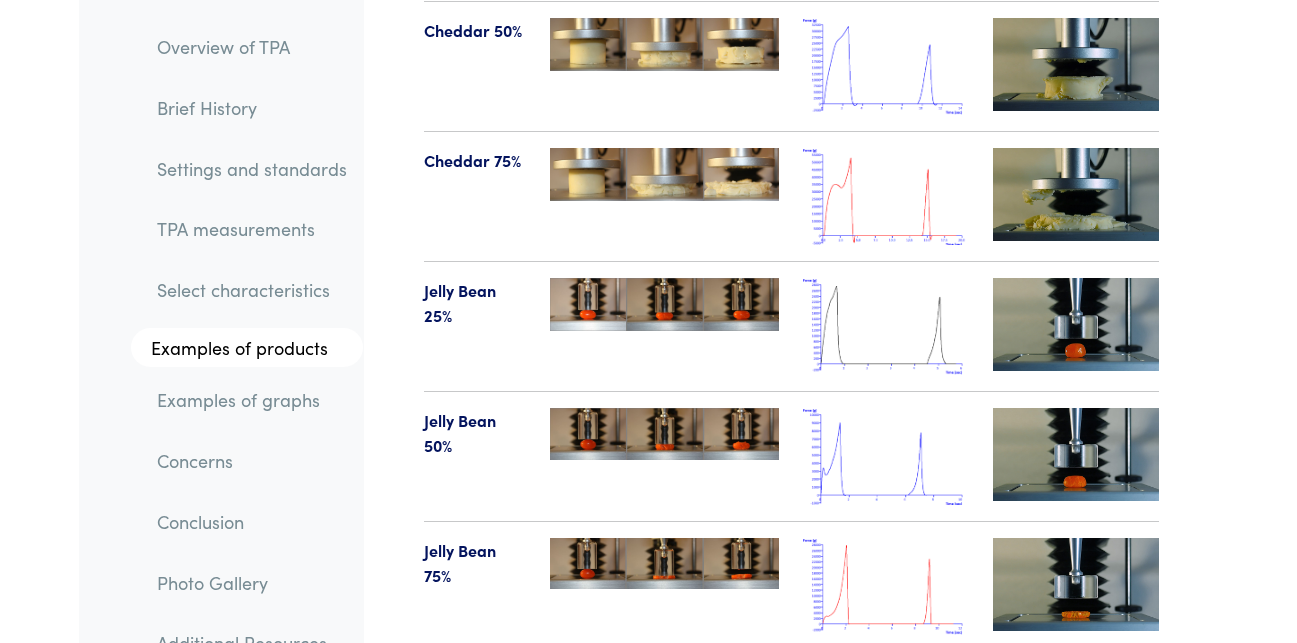 click at bounding box center (886, 586) 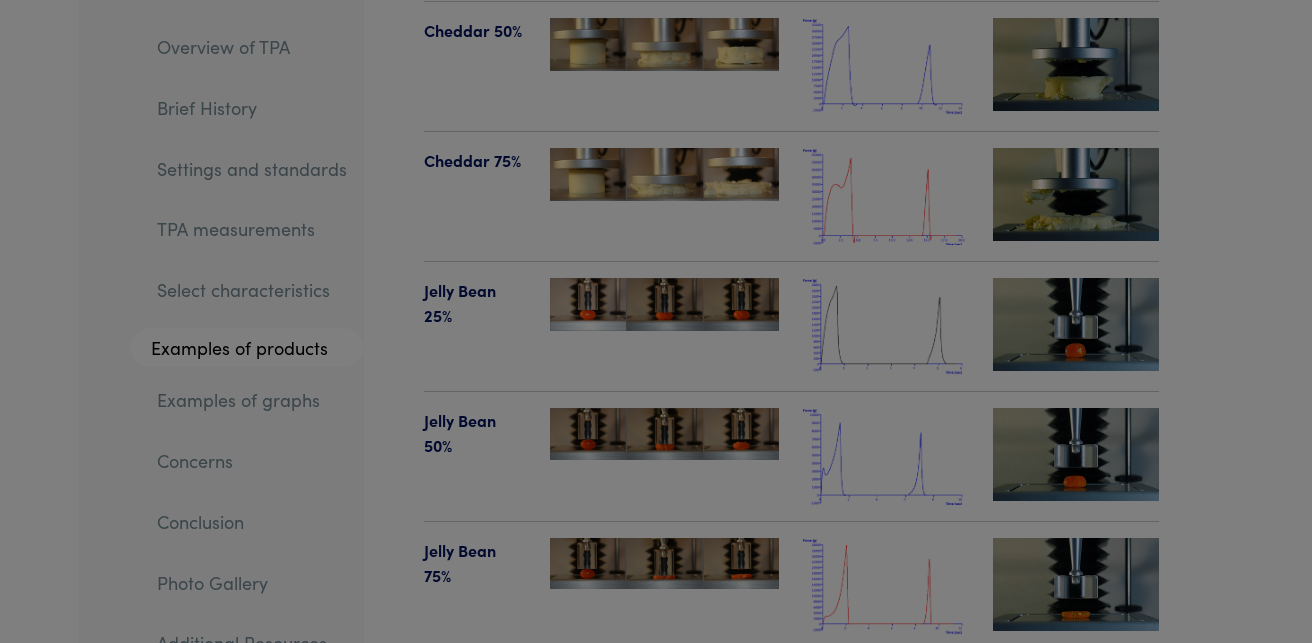 click on "Instruments
Texture Analyzers
Measure any physical product characteristic.
TA.XTPlus Connect
TA.XTPlus 100 Connect
TA.XTExpress Connect
TA.HDPlus Connect
Compare Instruments
Software
Dimensional Analyzers
Measure volume, density, and dimensional profiles of solids.
Volscan Profiler
Ceramscan
Software
Fixtures
Extras" at bounding box center [656, -951] 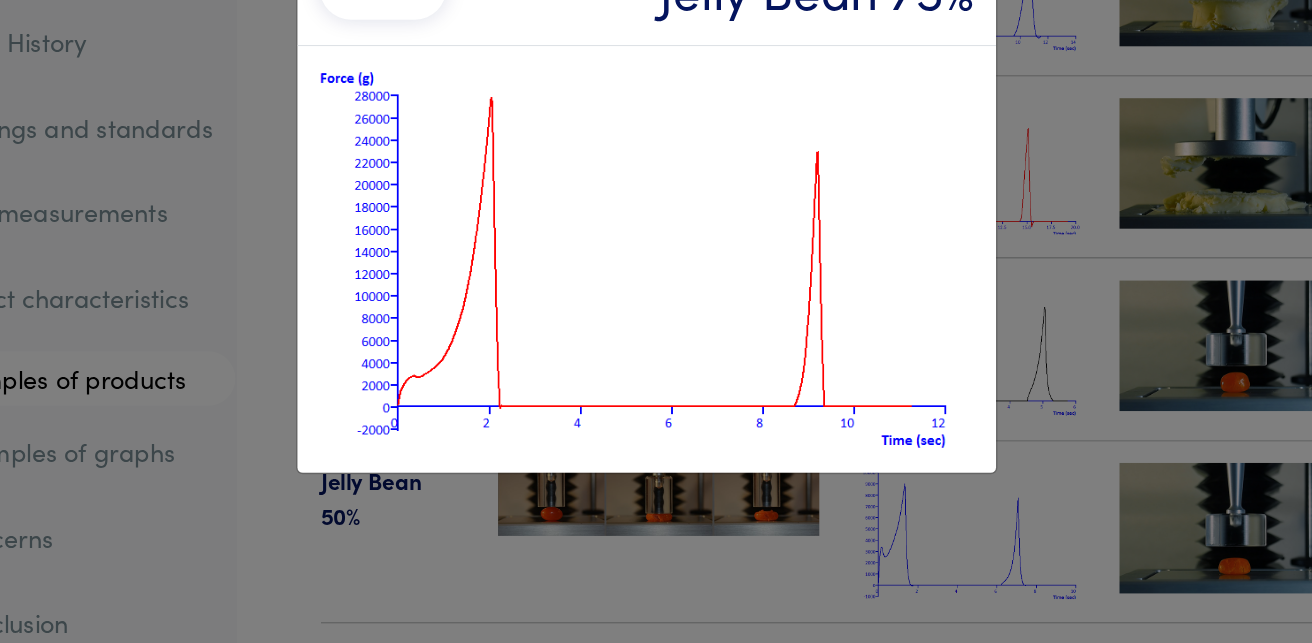click at bounding box center (656, 263) 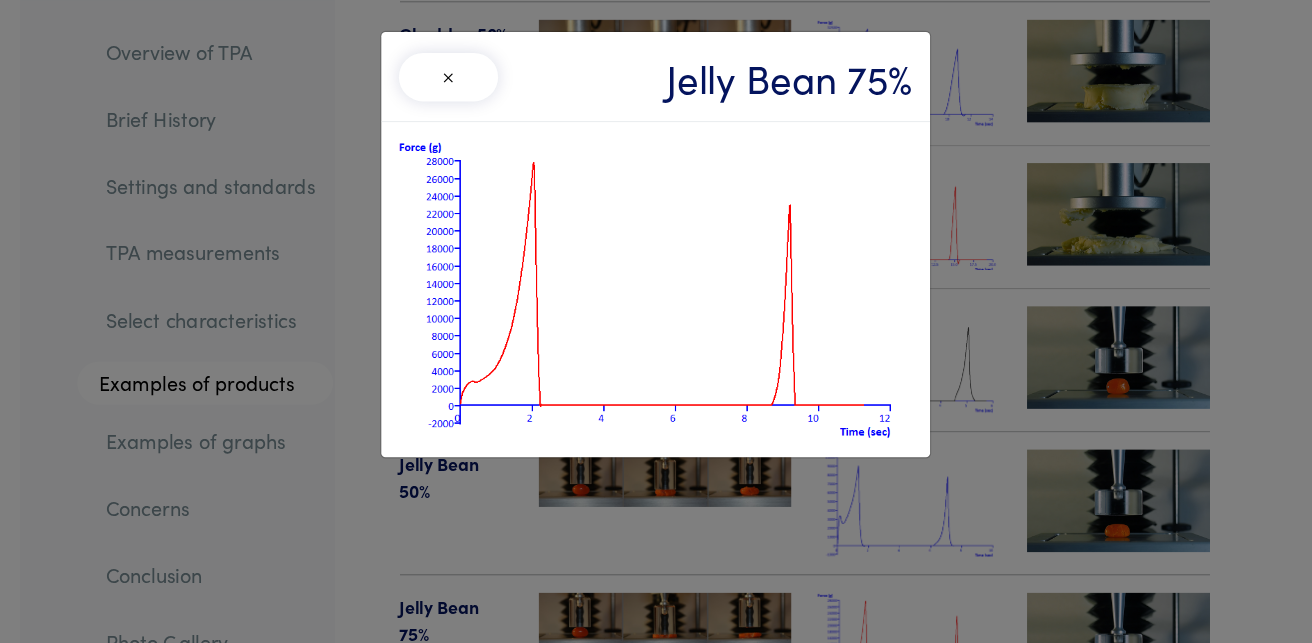 click on "×
Jelly Bean 75%" at bounding box center [656, 321] 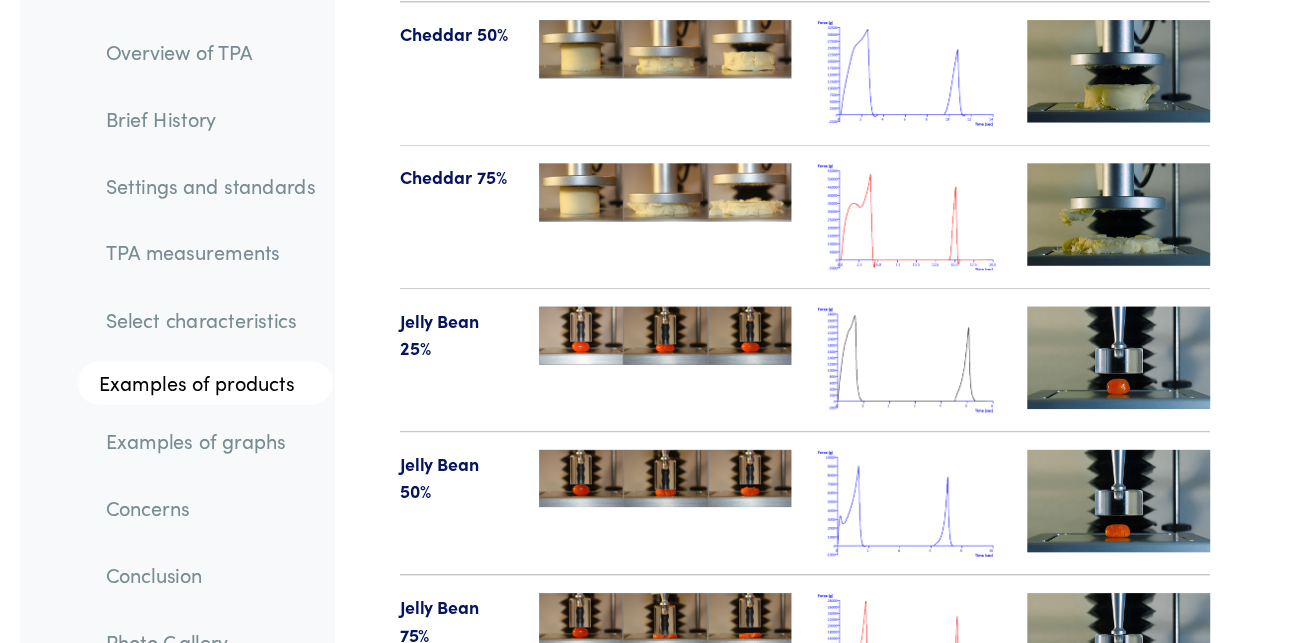 click at bounding box center (886, 456) 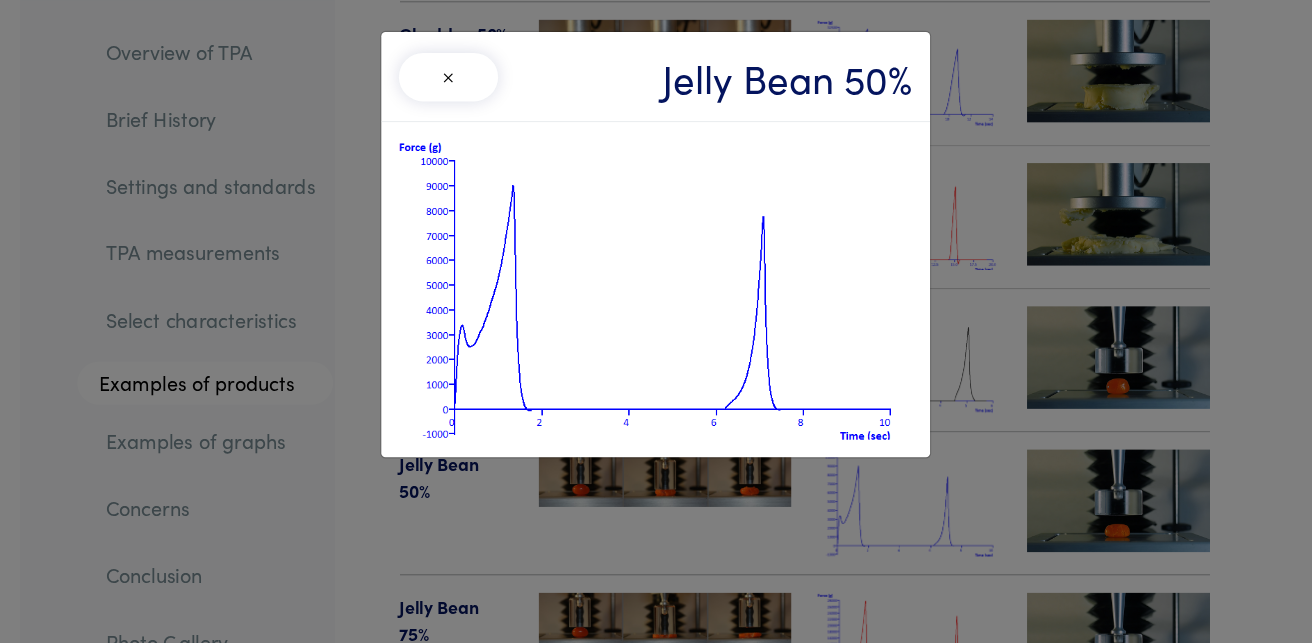 click at bounding box center (656, 263) 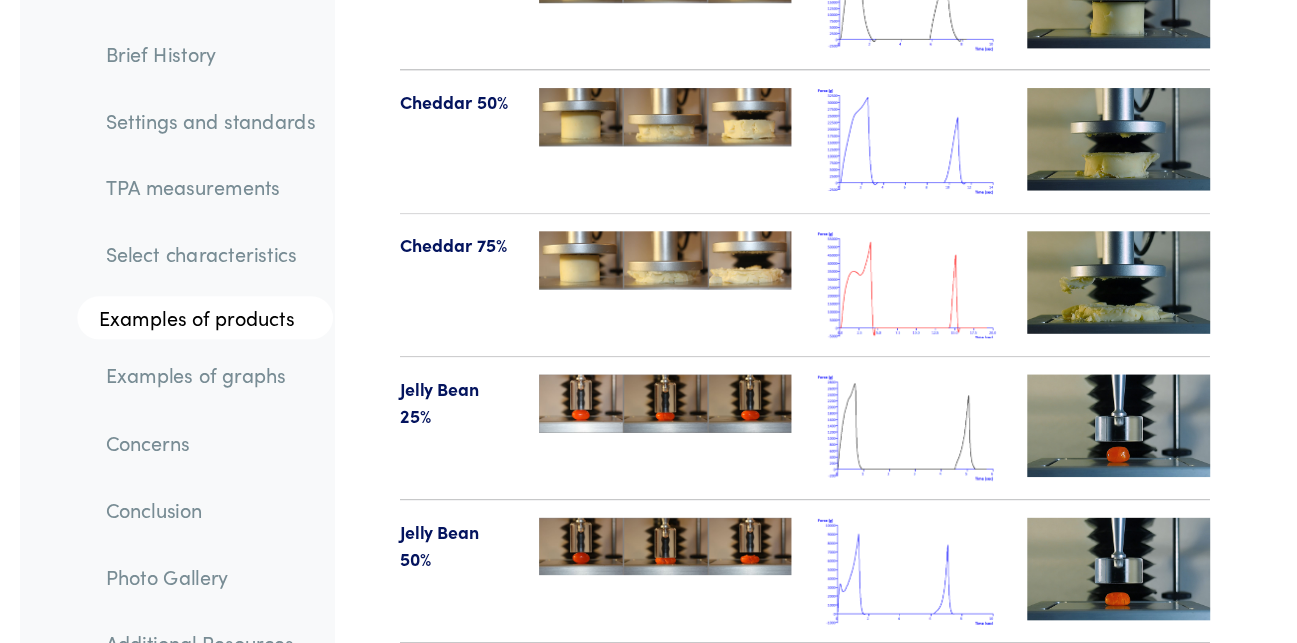 scroll, scrollTop: 24256, scrollLeft: 0, axis: vertical 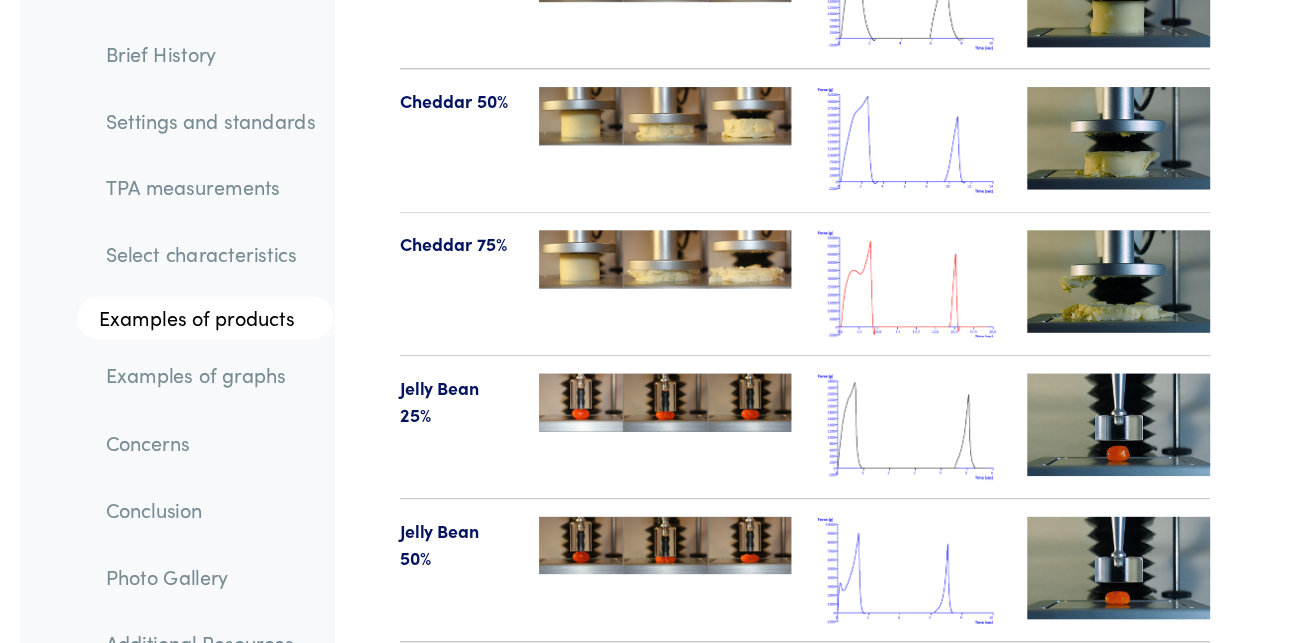 click at bounding box center [886, 706] 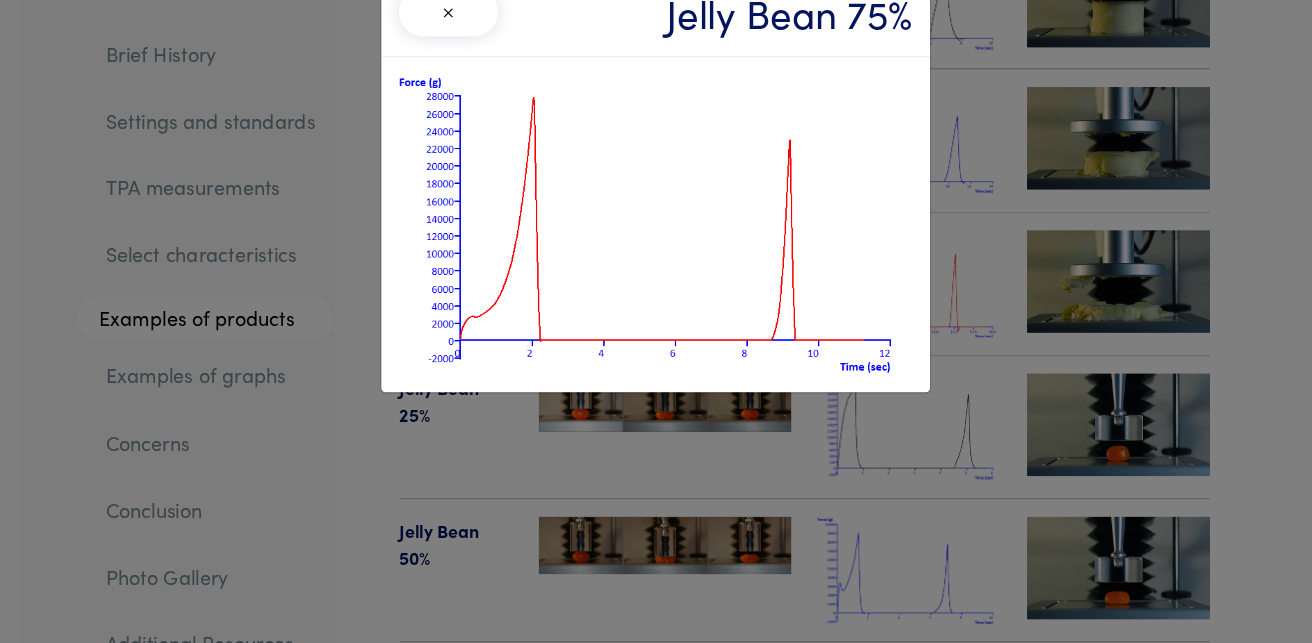 click on "×" at bounding box center [468, 70] 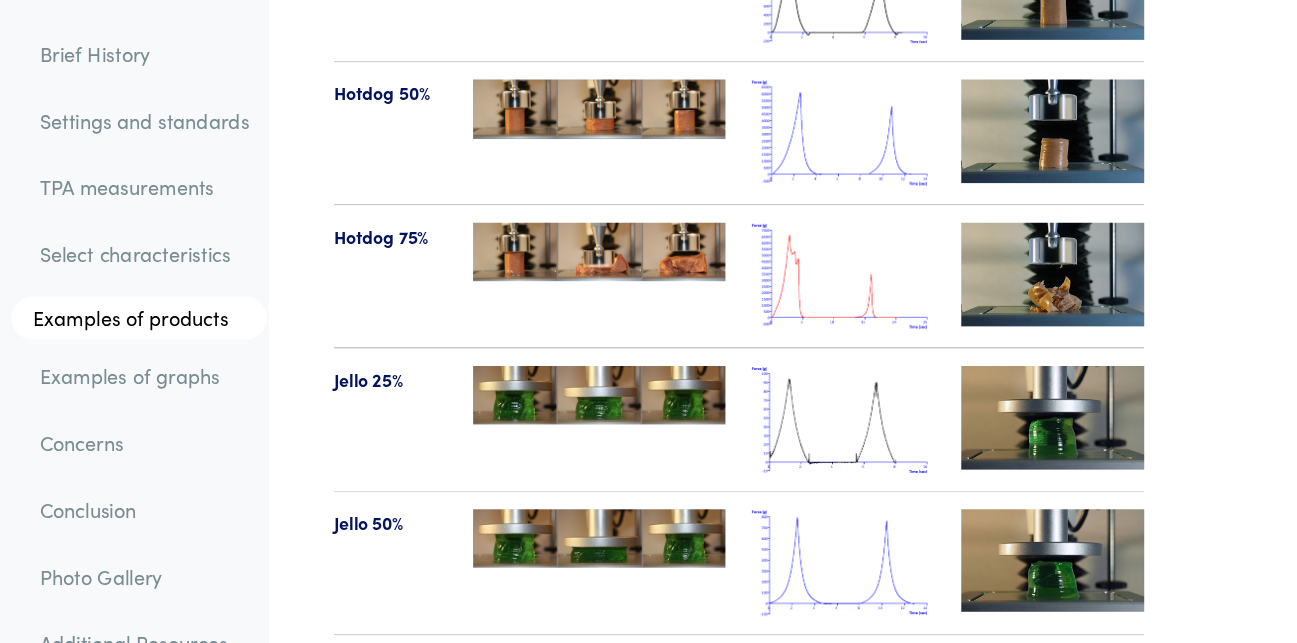 scroll, scrollTop: 25043, scrollLeft: 0, axis: vertical 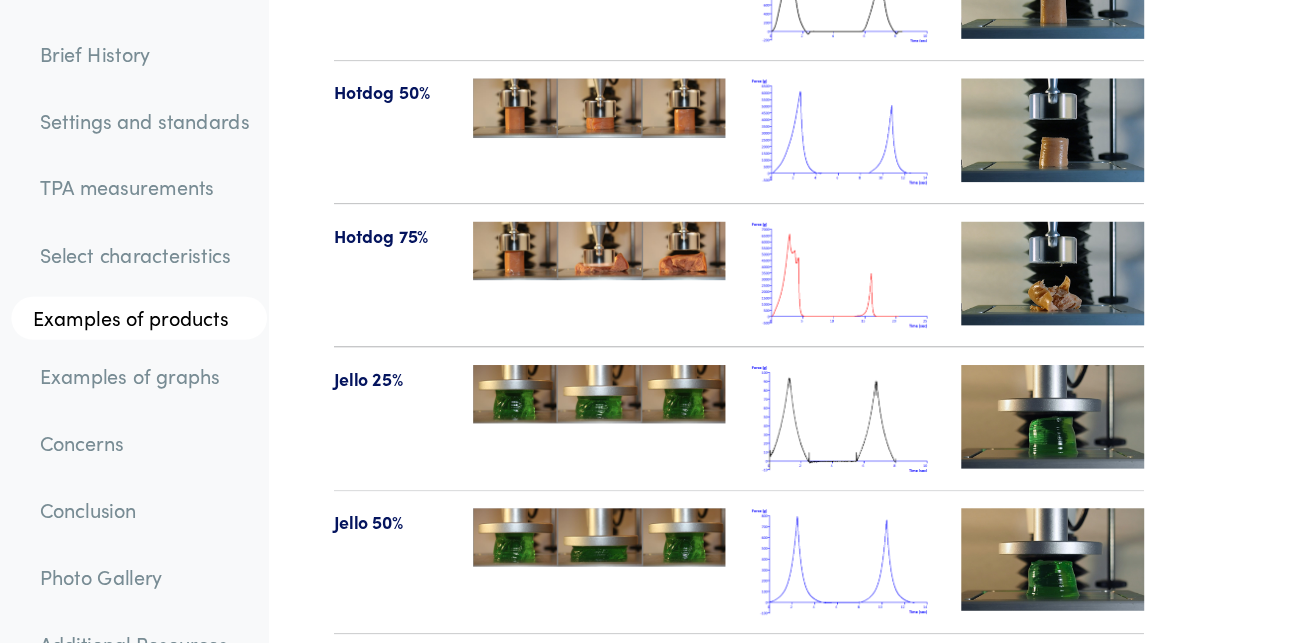 click at bounding box center [886, 698] 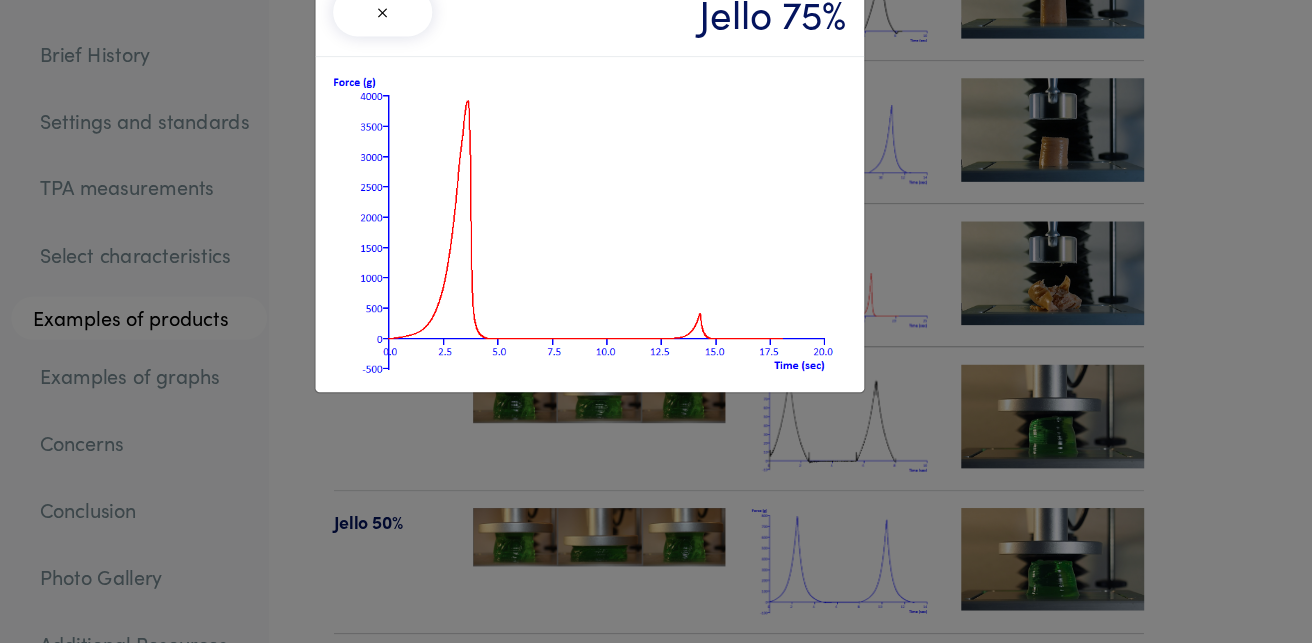click on "×
Jello 75%" at bounding box center [656, 321] 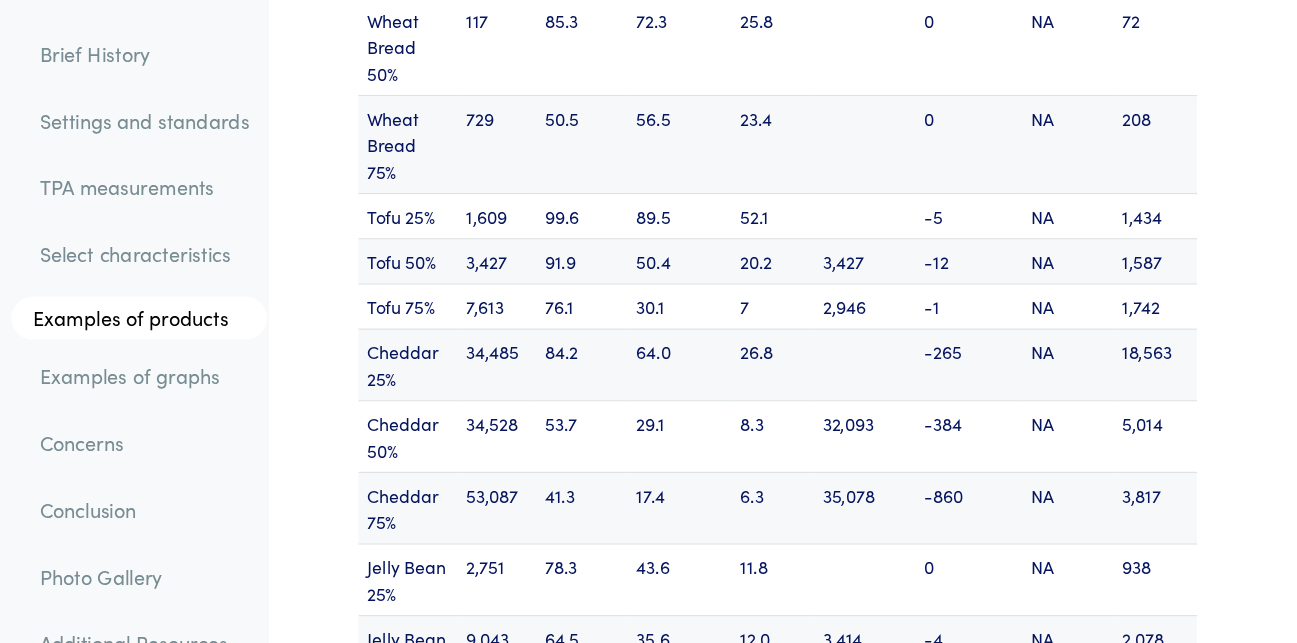 scroll, scrollTop: 26406, scrollLeft: 0, axis: vertical 